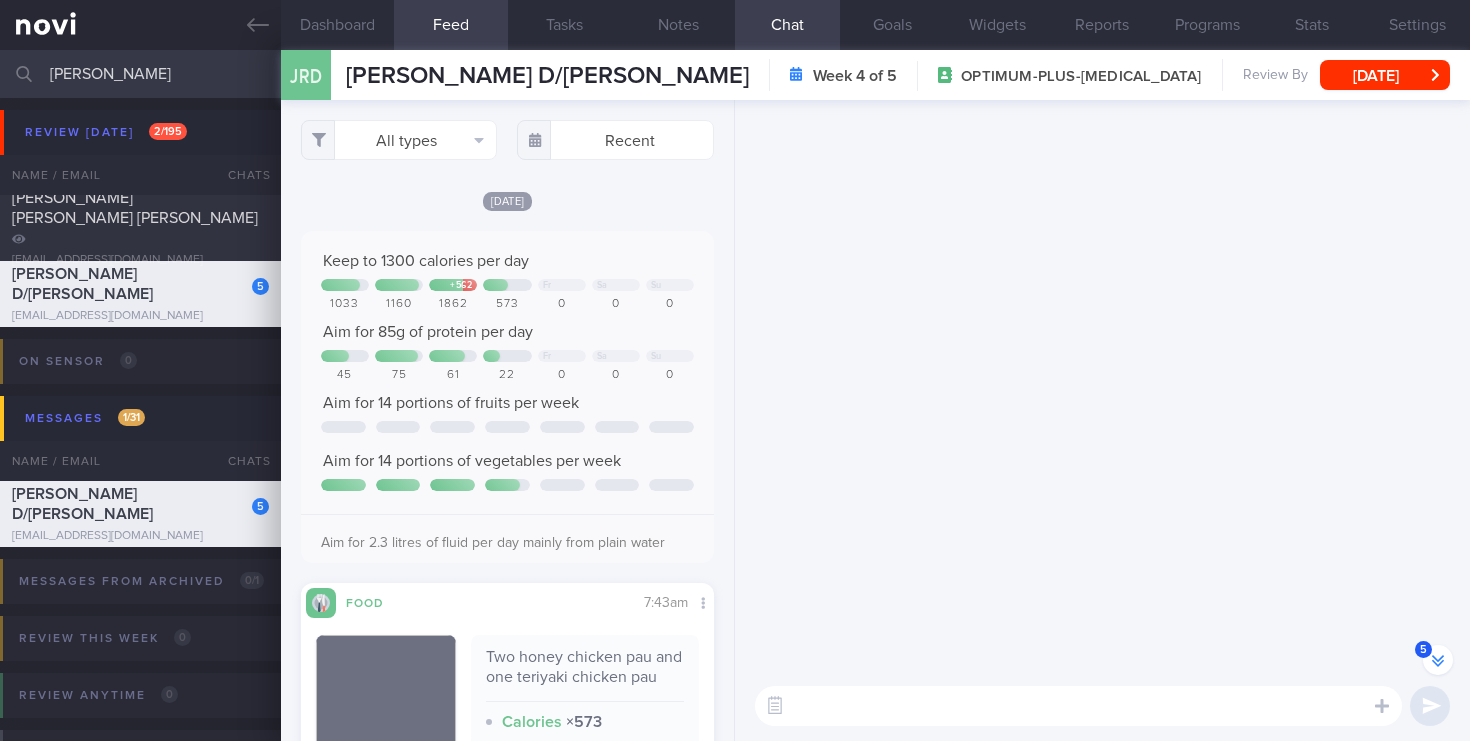 scroll, scrollTop: 0, scrollLeft: 0, axis: both 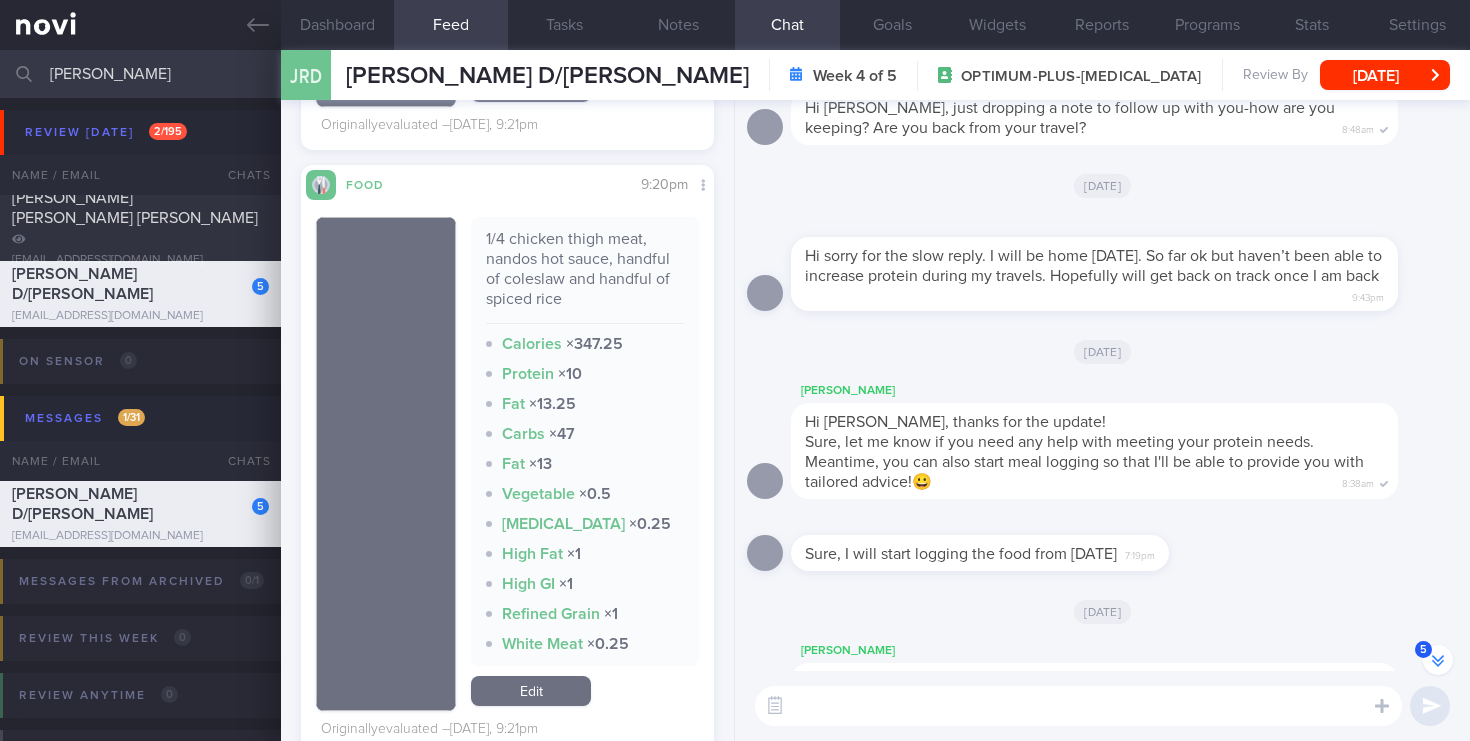 click on "[PERSON_NAME] D/[PERSON_NAME]" at bounding box center [138, 504] 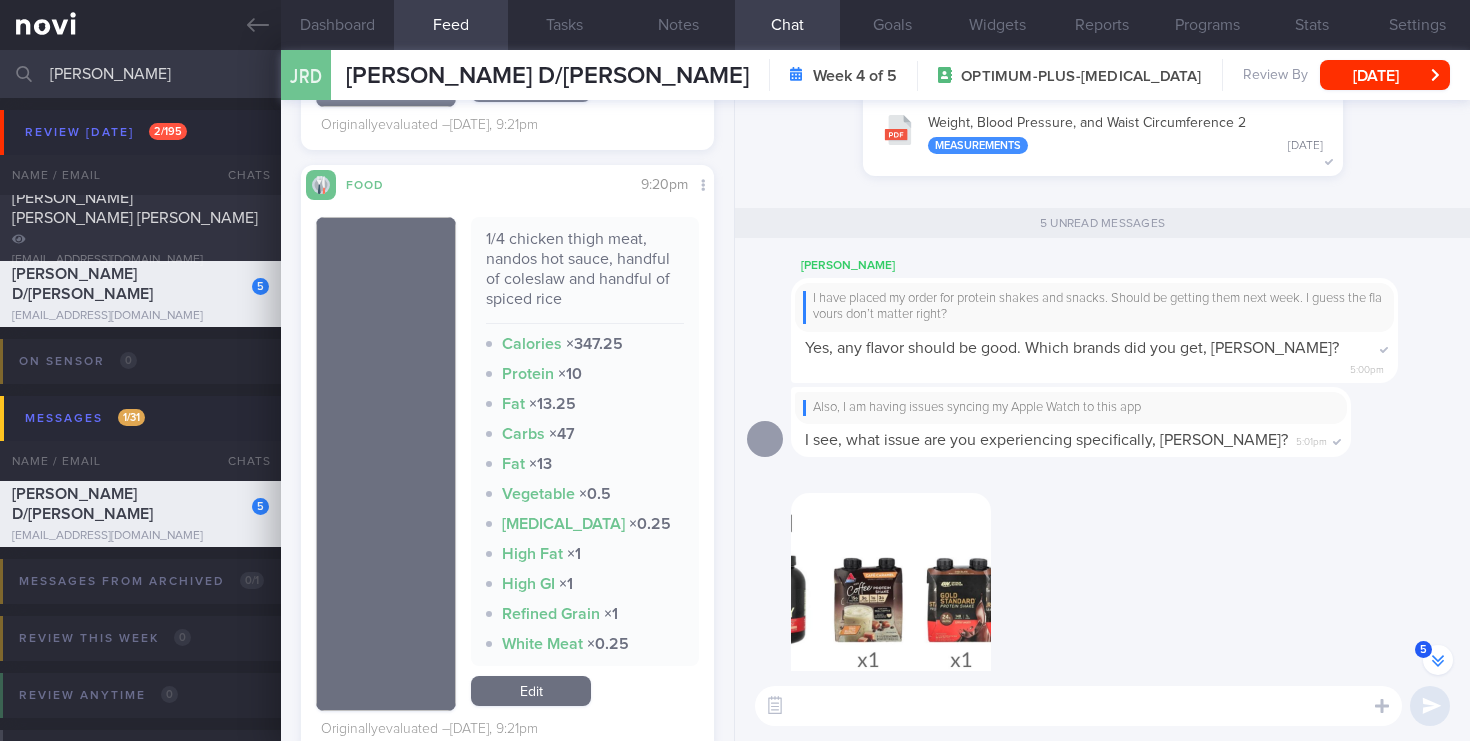 scroll, scrollTop: 0, scrollLeft: 0, axis: both 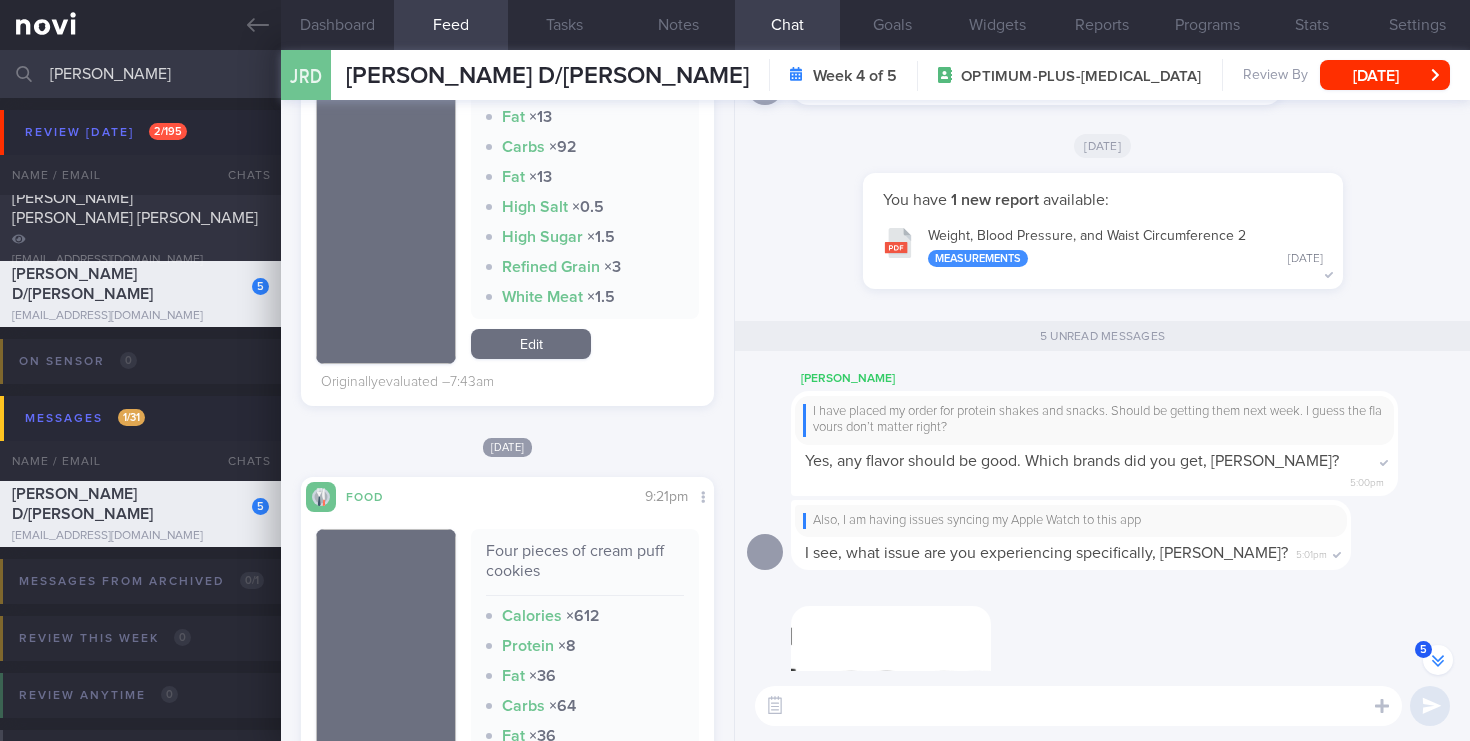 drag, startPoint x: 138, startPoint y: 73, endPoint x: 33, endPoint y: 78, distance: 105.11898 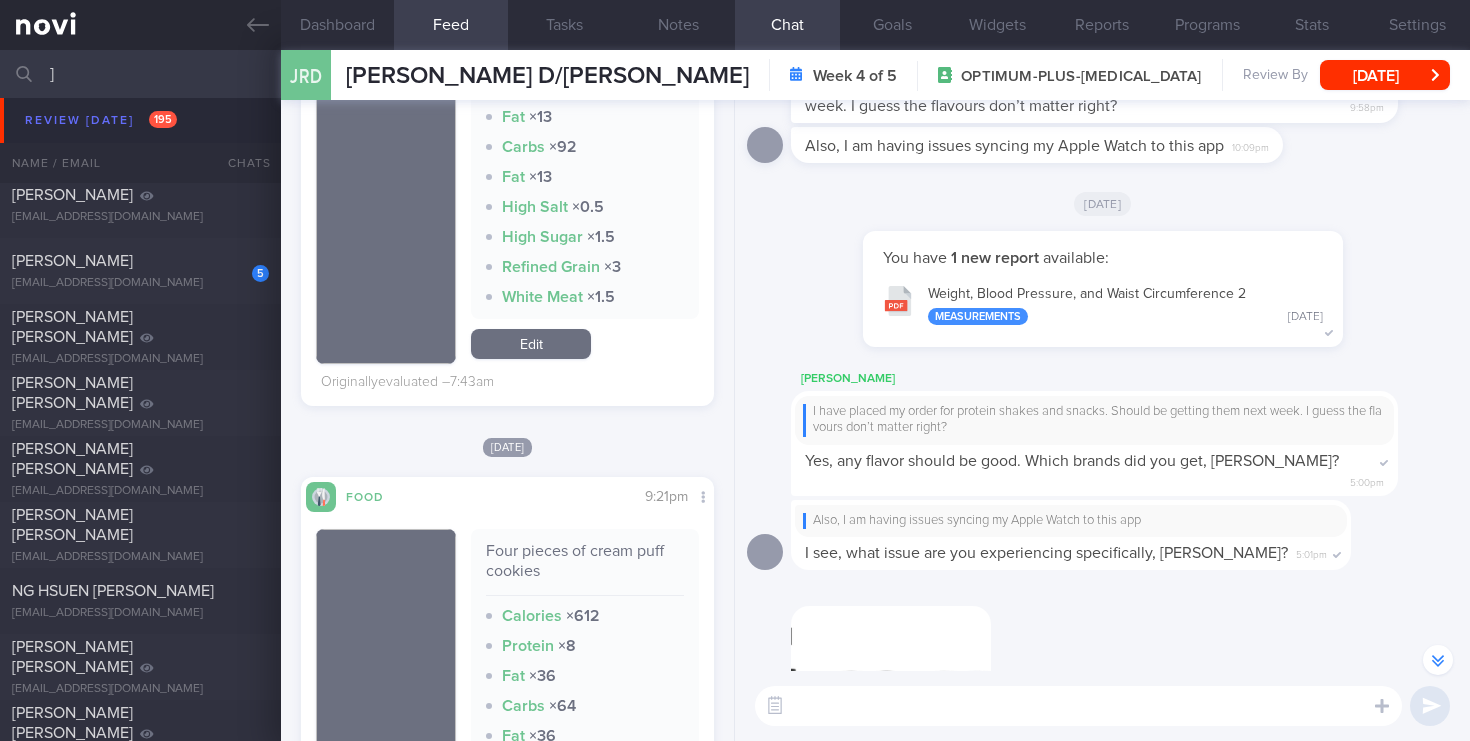 scroll, scrollTop: 7080, scrollLeft: 0, axis: vertical 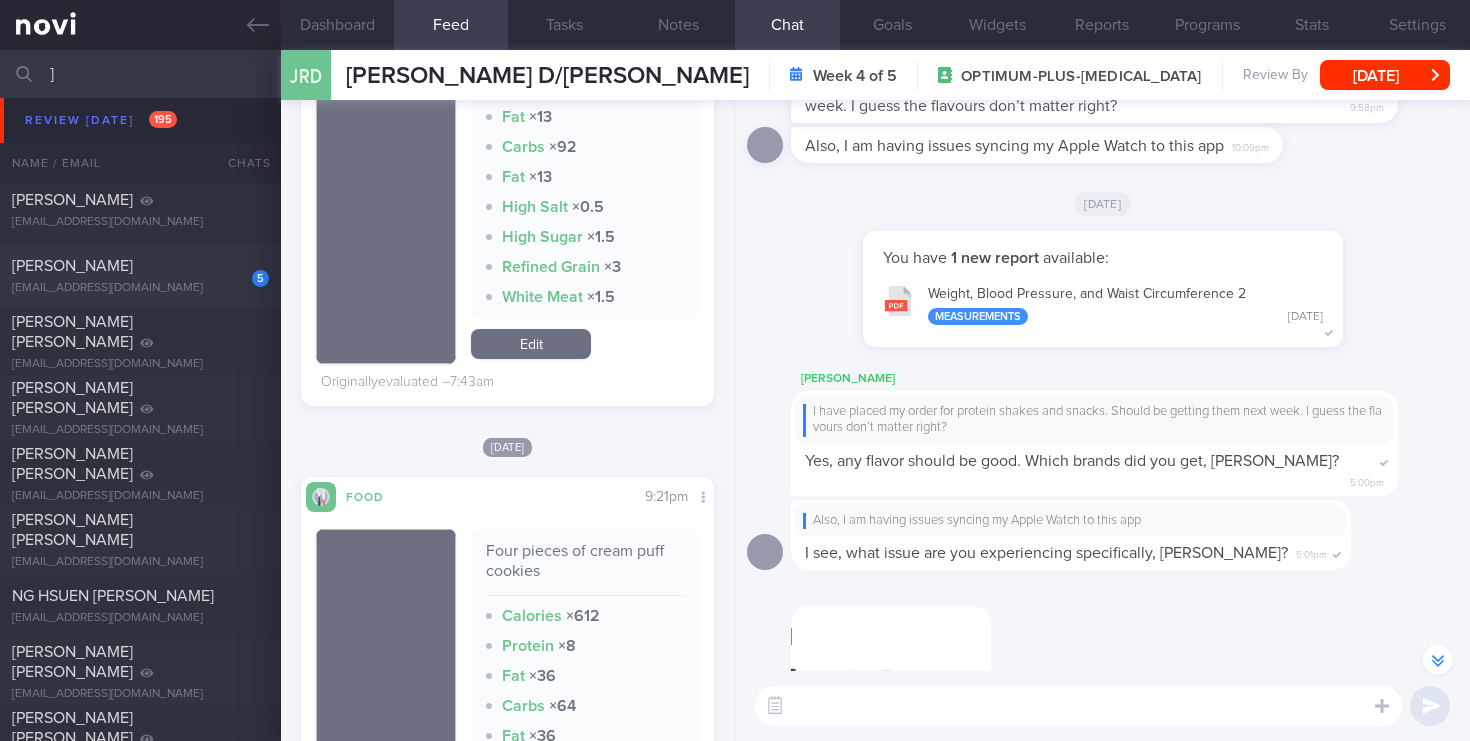 type on "]" 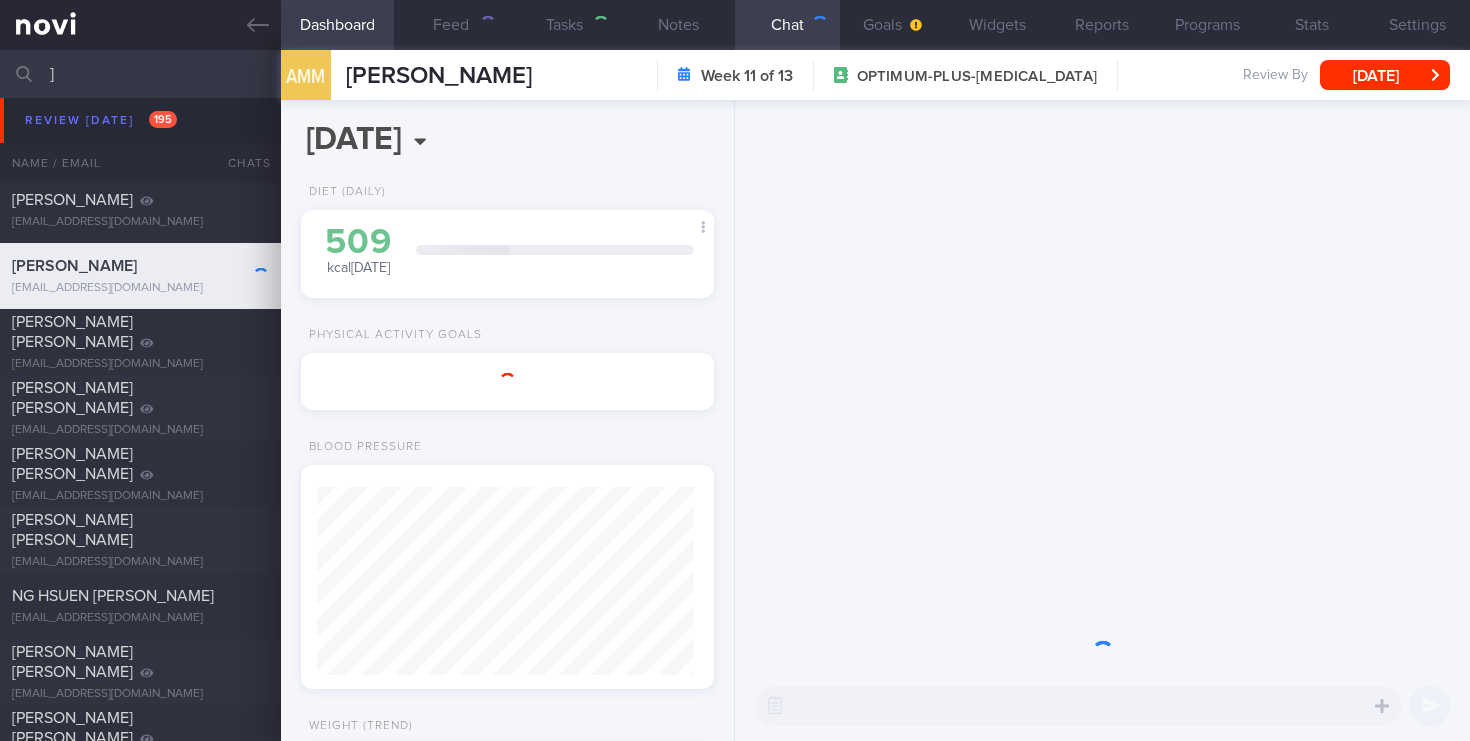 scroll, scrollTop: 0, scrollLeft: 0, axis: both 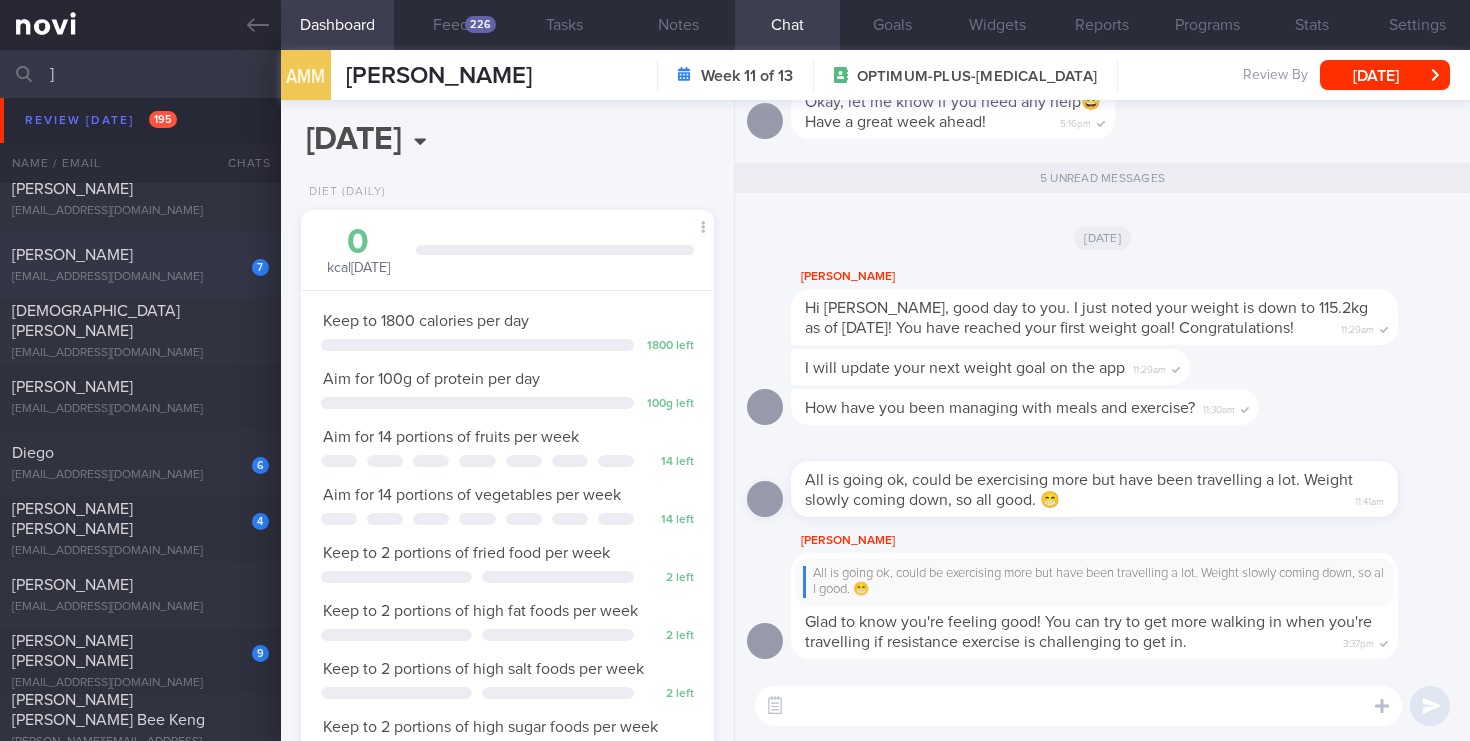 click on "[PERSON_NAME]" at bounding box center [138, 255] 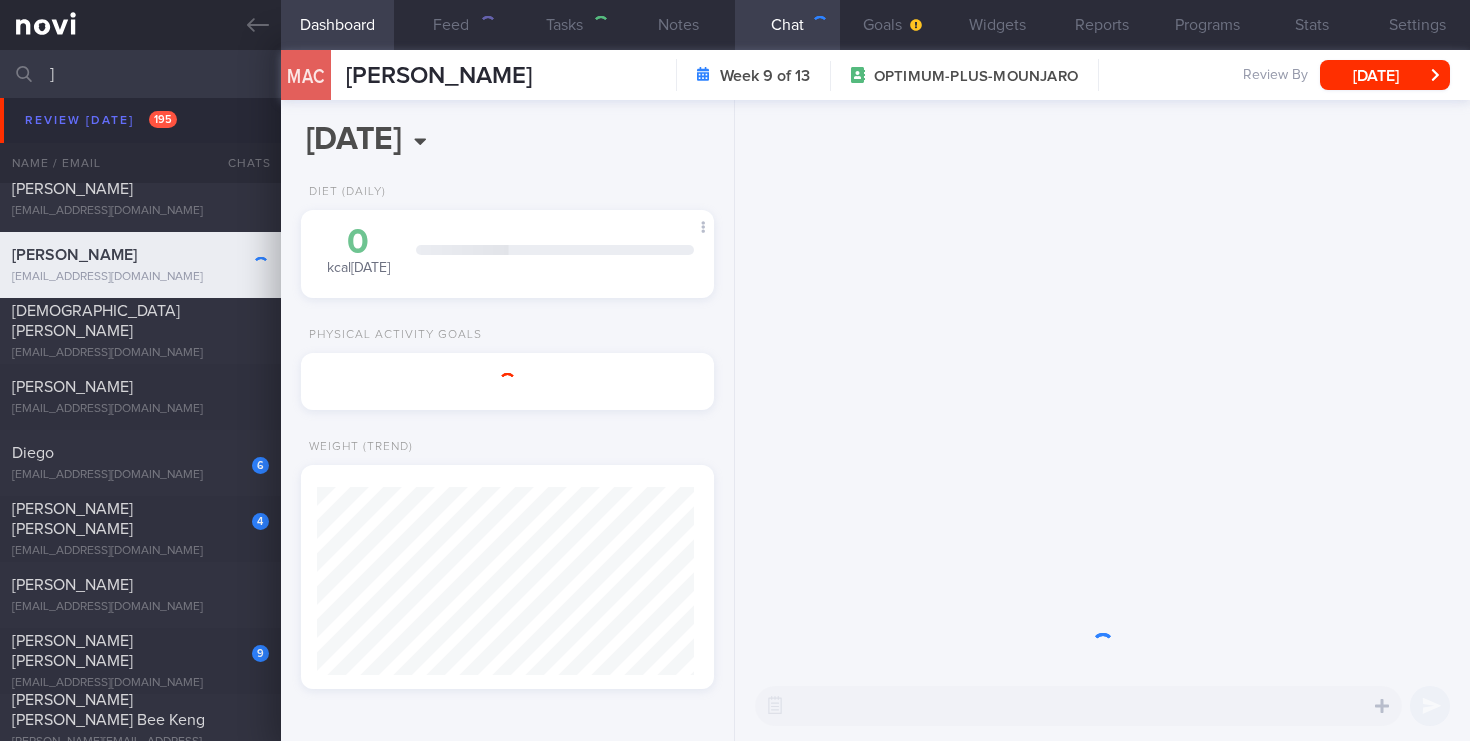 scroll, scrollTop: 0, scrollLeft: 0, axis: both 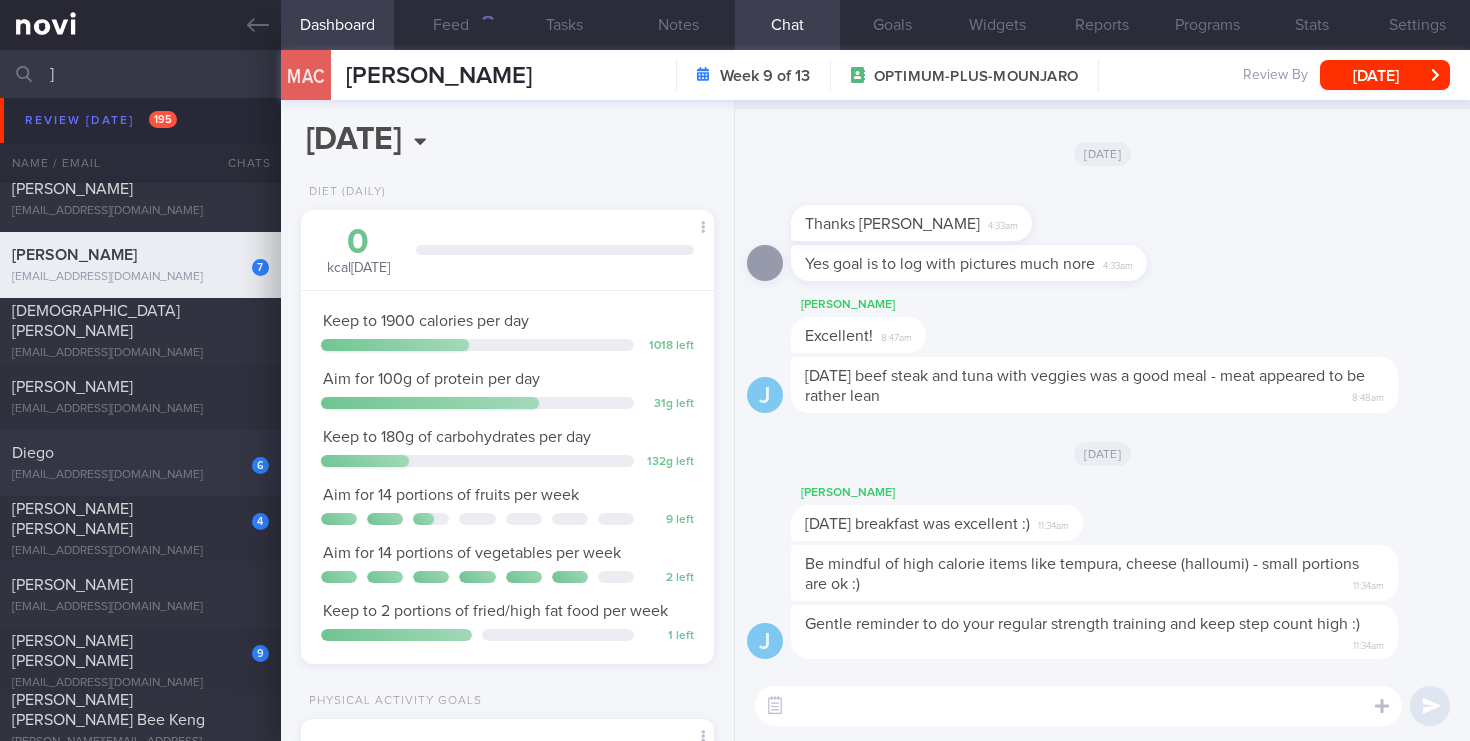 click on "[EMAIL_ADDRESS][DOMAIN_NAME]" at bounding box center (140, 475) 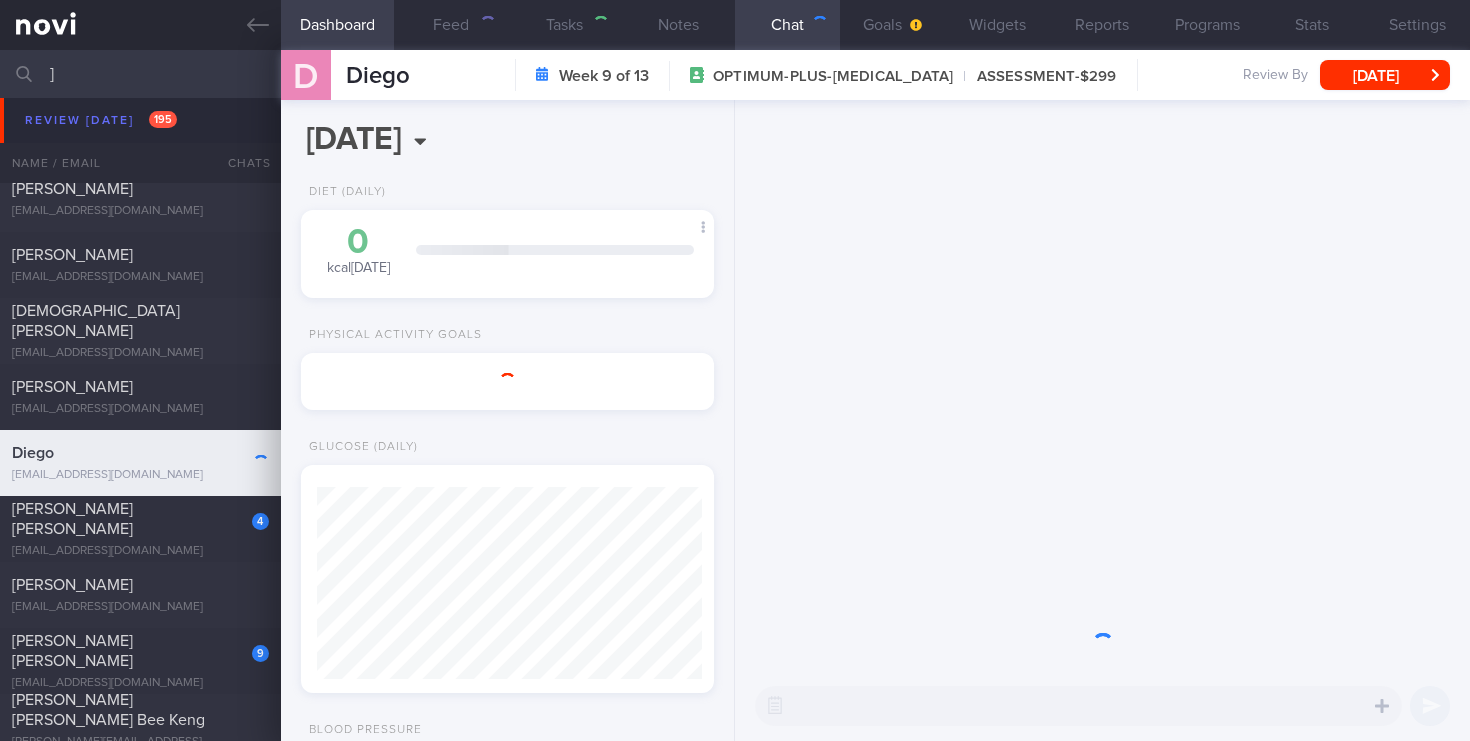 scroll, scrollTop: 999783, scrollLeft: 999622, axis: both 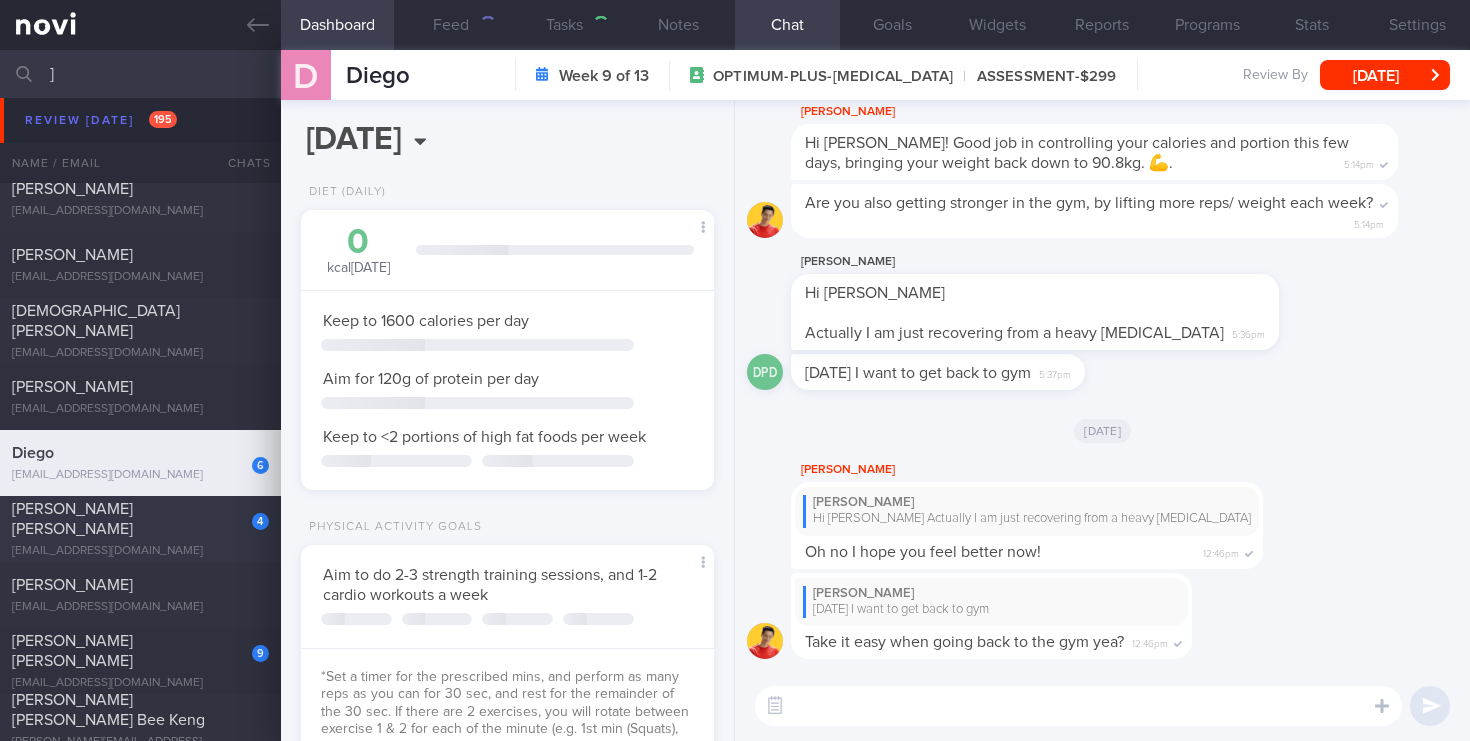 click on "4" at bounding box center [247, 514] 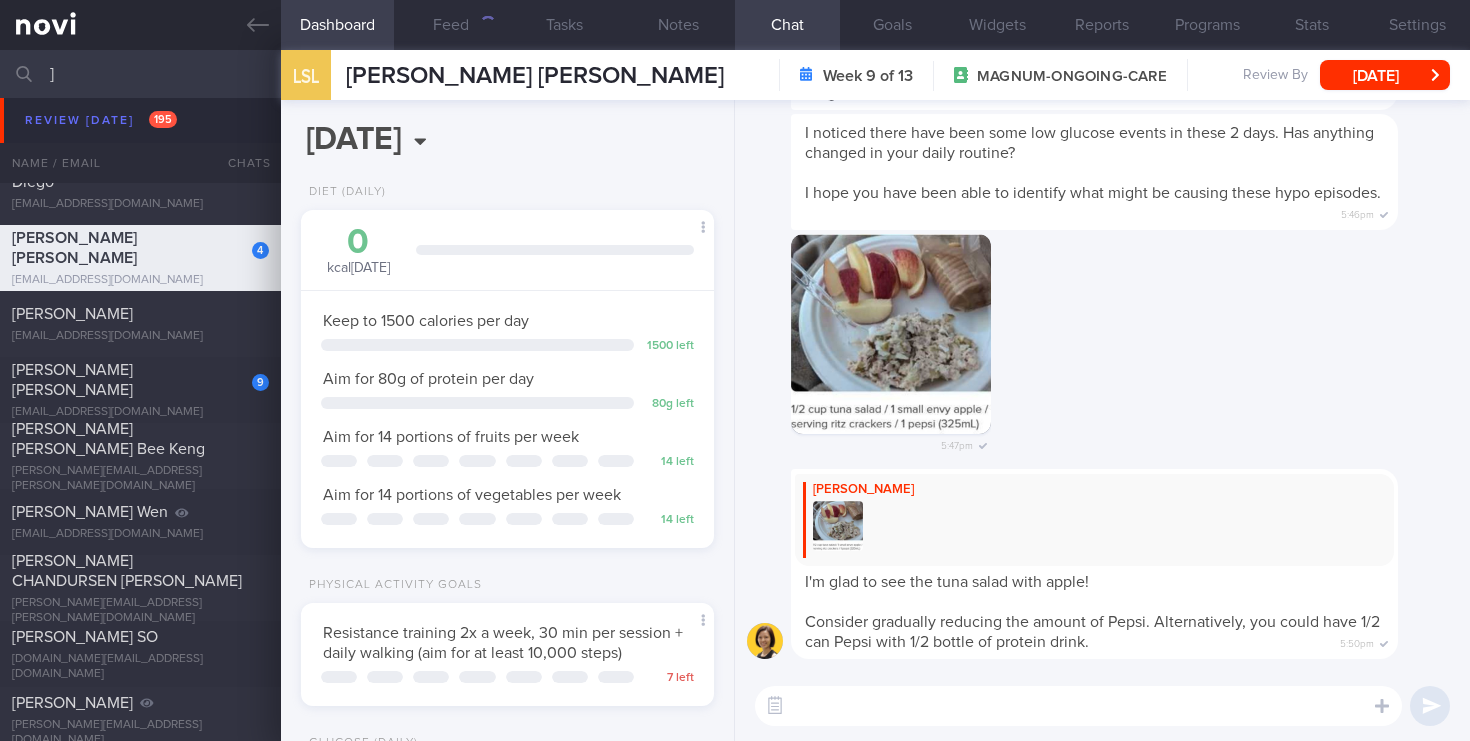 click on "9" at bounding box center (247, 375) 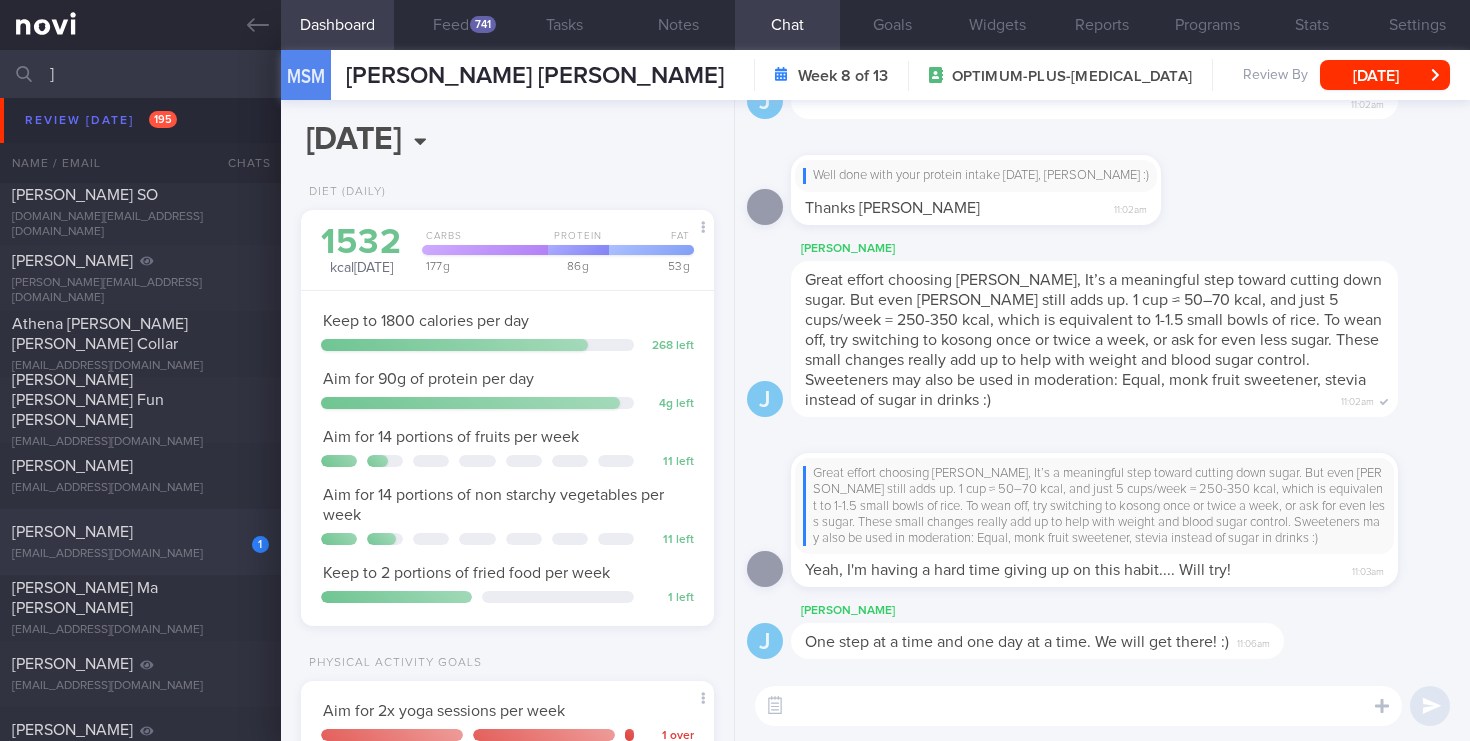 click on "[PERSON_NAME]" at bounding box center [138, 532] 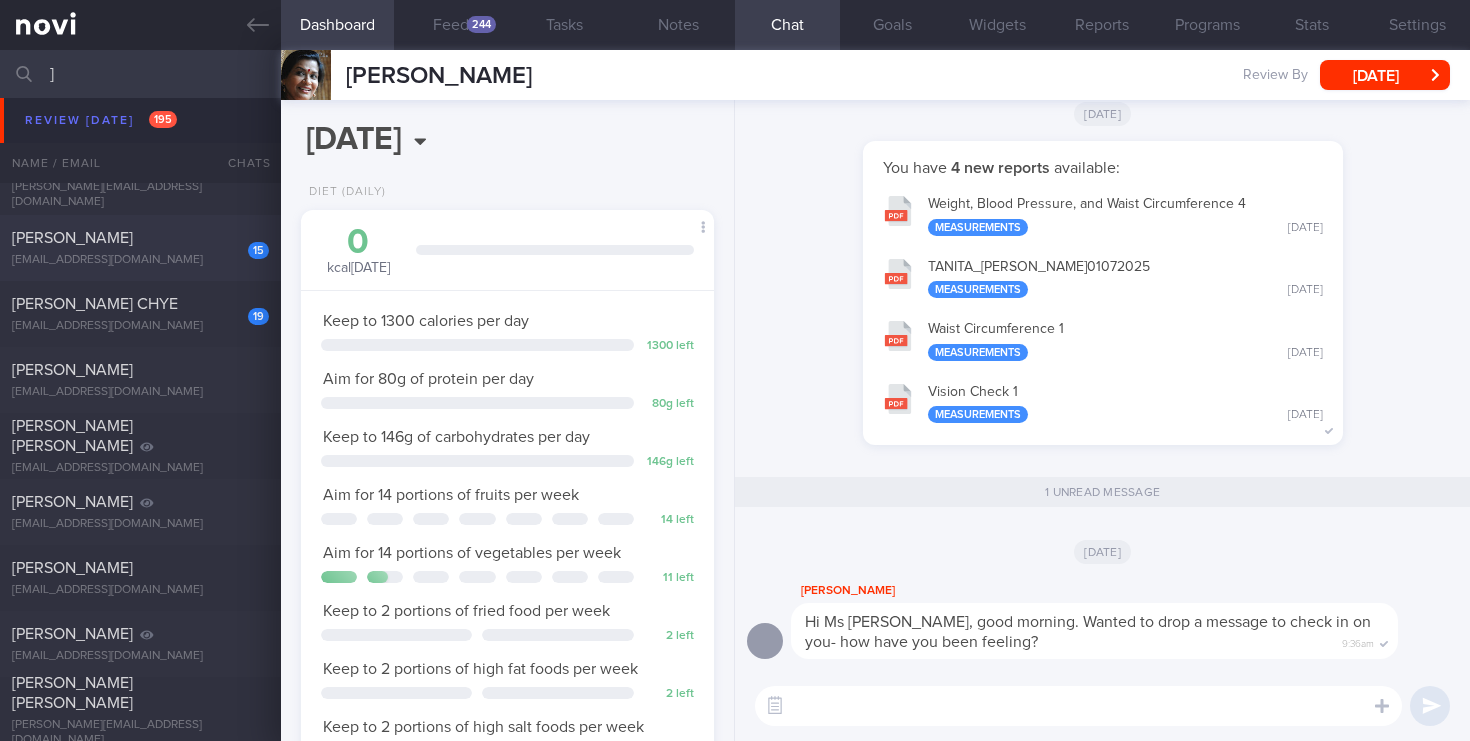 click on "[PERSON_NAME]" at bounding box center [138, 238] 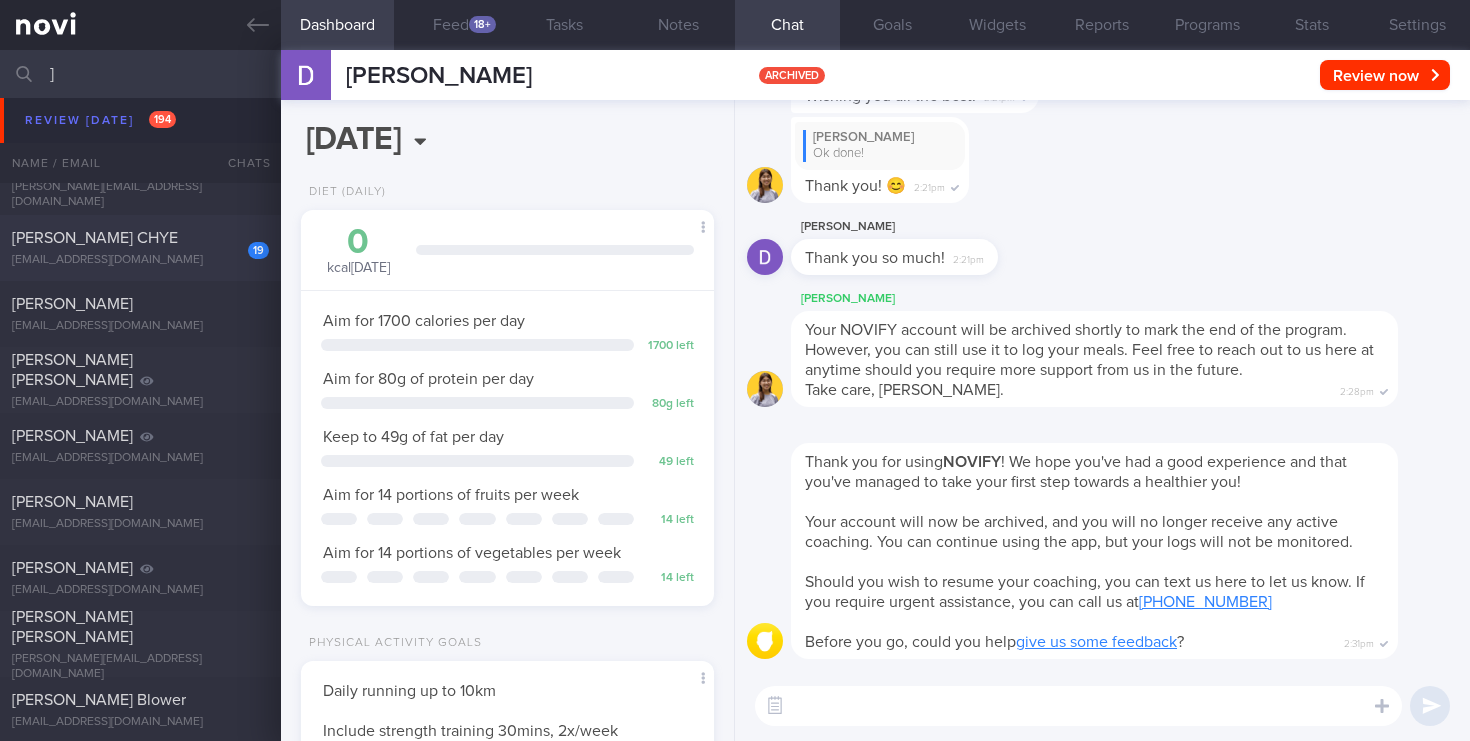 click on "19
[PERSON_NAME] CHYE
[EMAIL_ADDRESS][DOMAIN_NAME]" at bounding box center (140, 248) 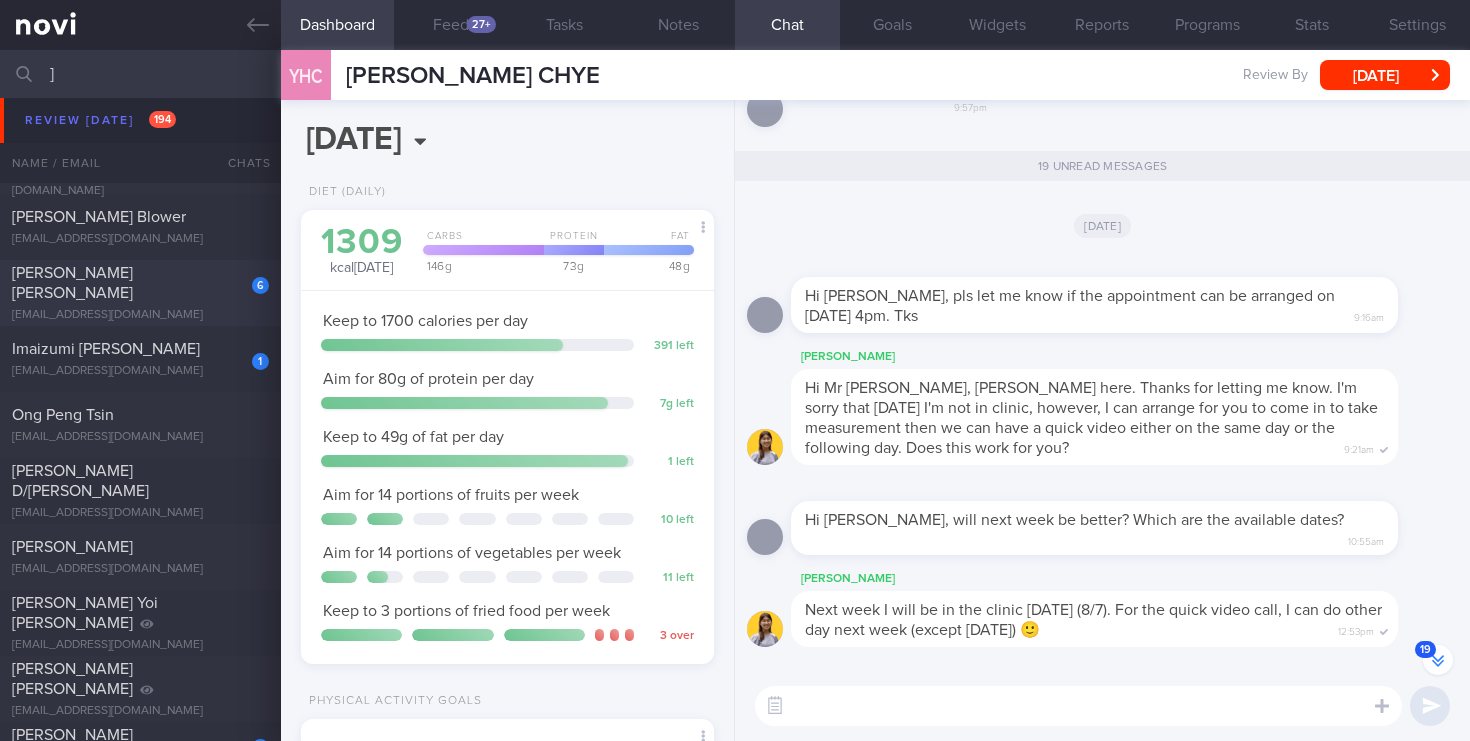 click on "[PERSON_NAME] [PERSON_NAME]" at bounding box center (72, 283) 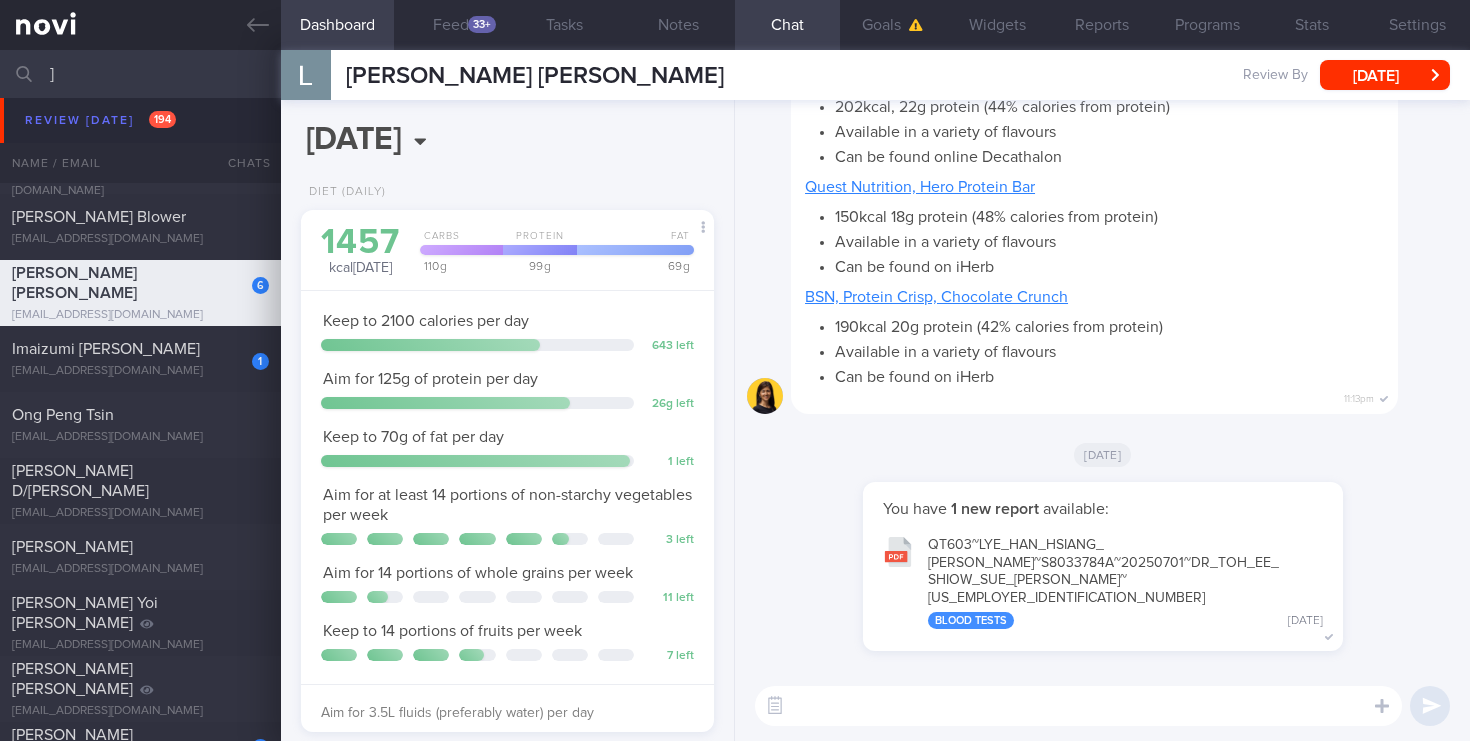 click on "1" at bounding box center (247, 354) 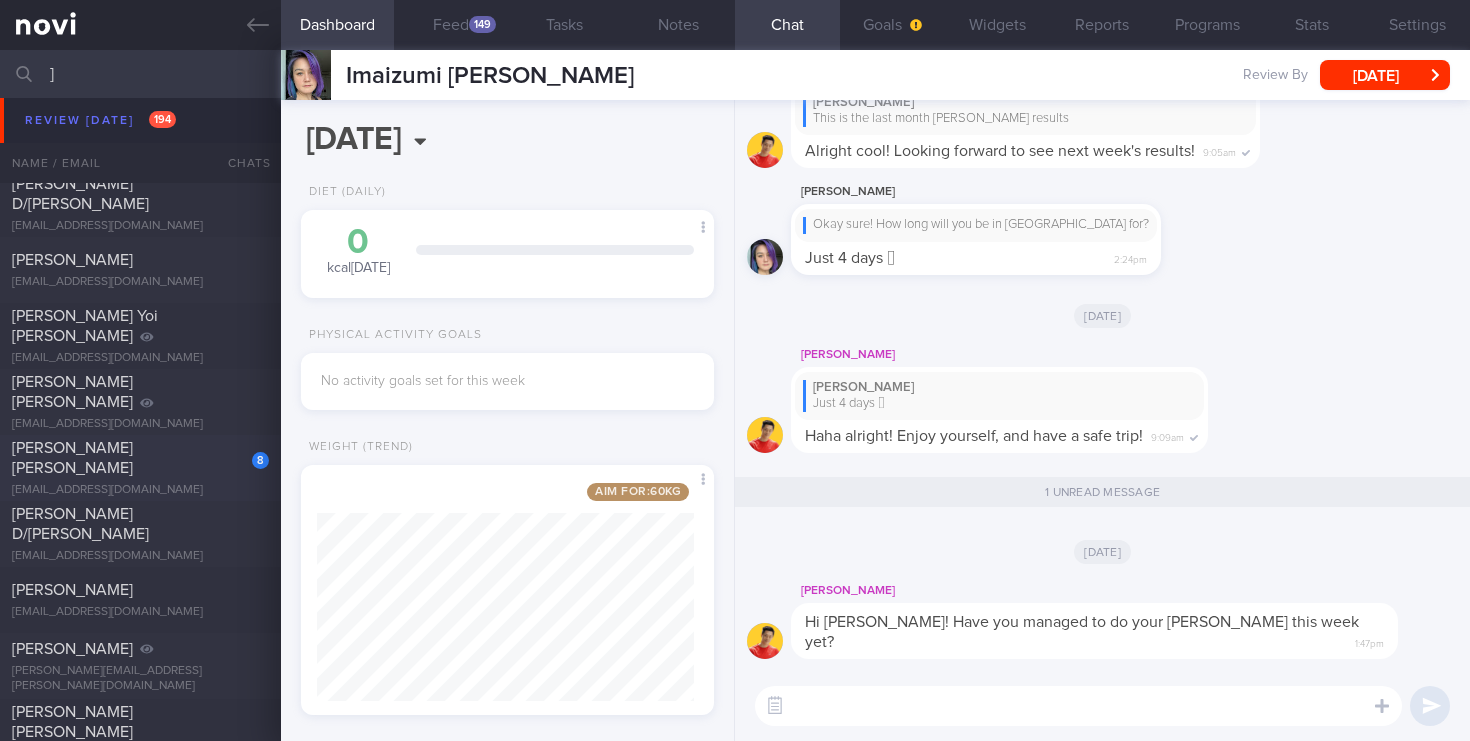 click on "[EMAIL_ADDRESS][DOMAIN_NAME]" at bounding box center [140, 490] 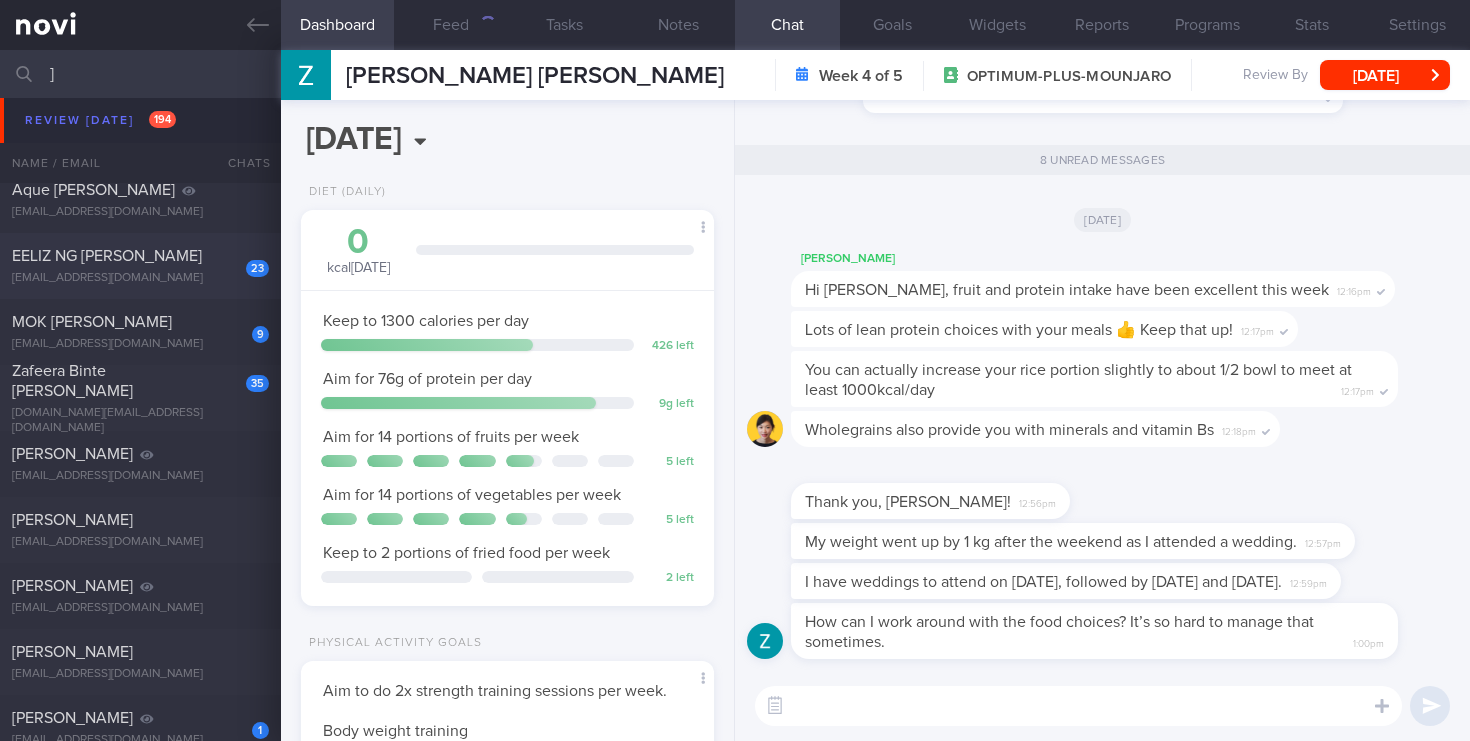click on "23" at bounding box center [244, 261] 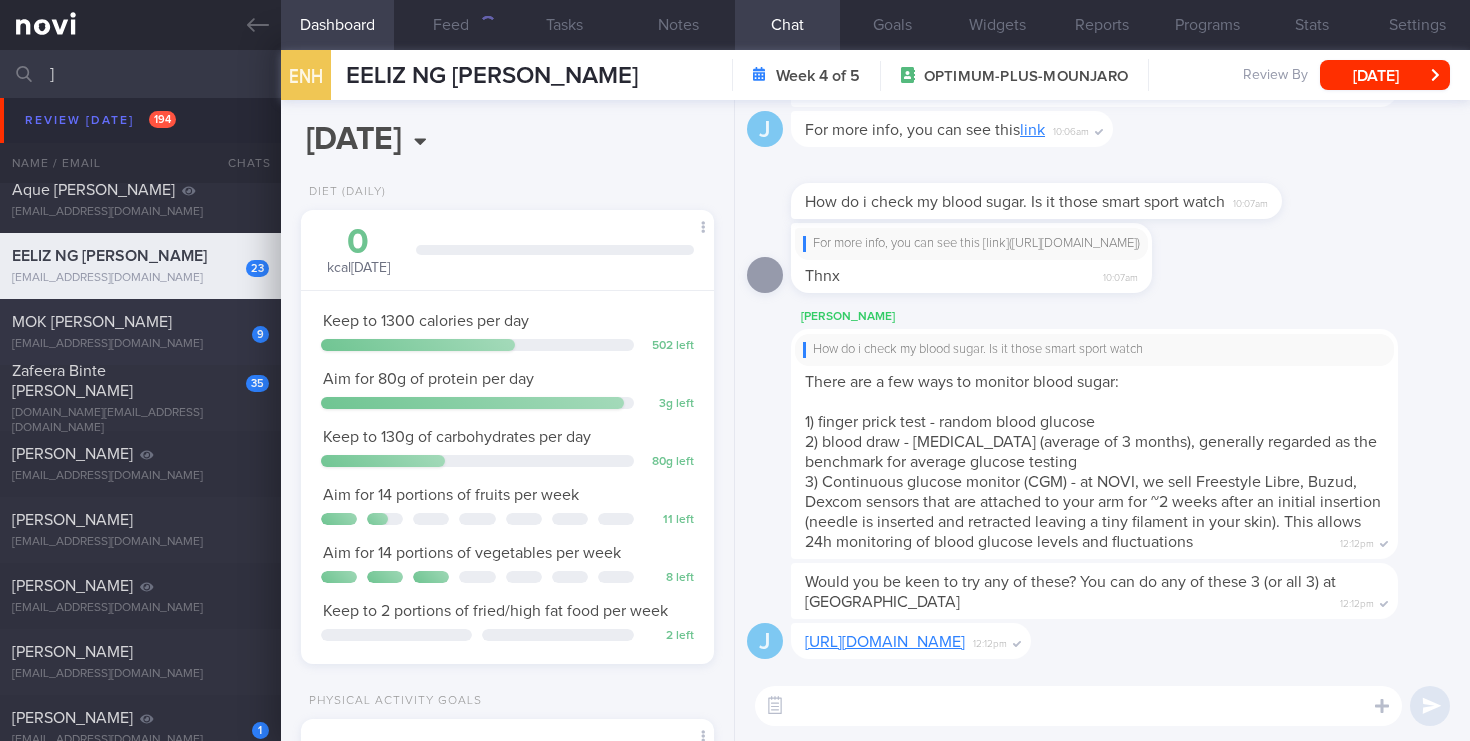 click on "MOK [PERSON_NAME]" at bounding box center (138, 322) 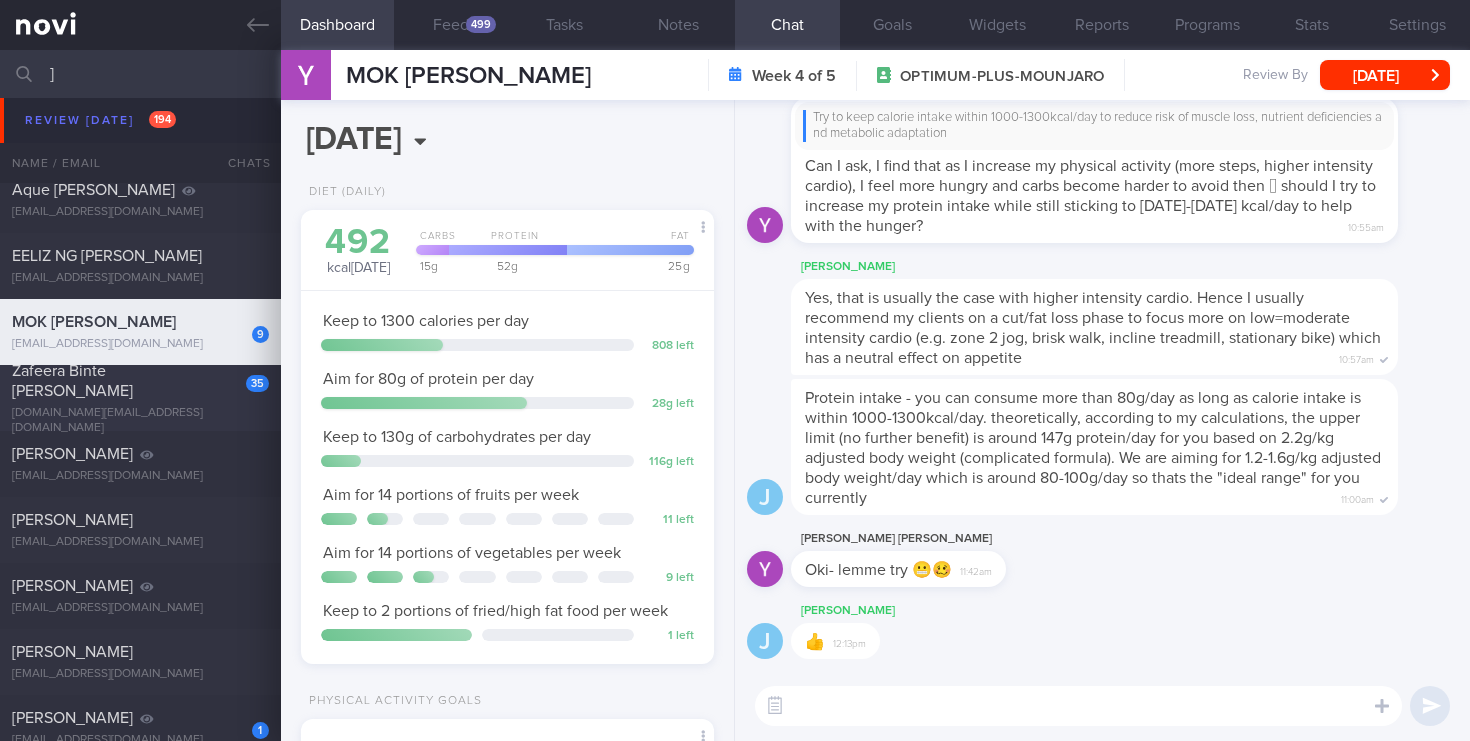 click on "35" at bounding box center (244, 376) 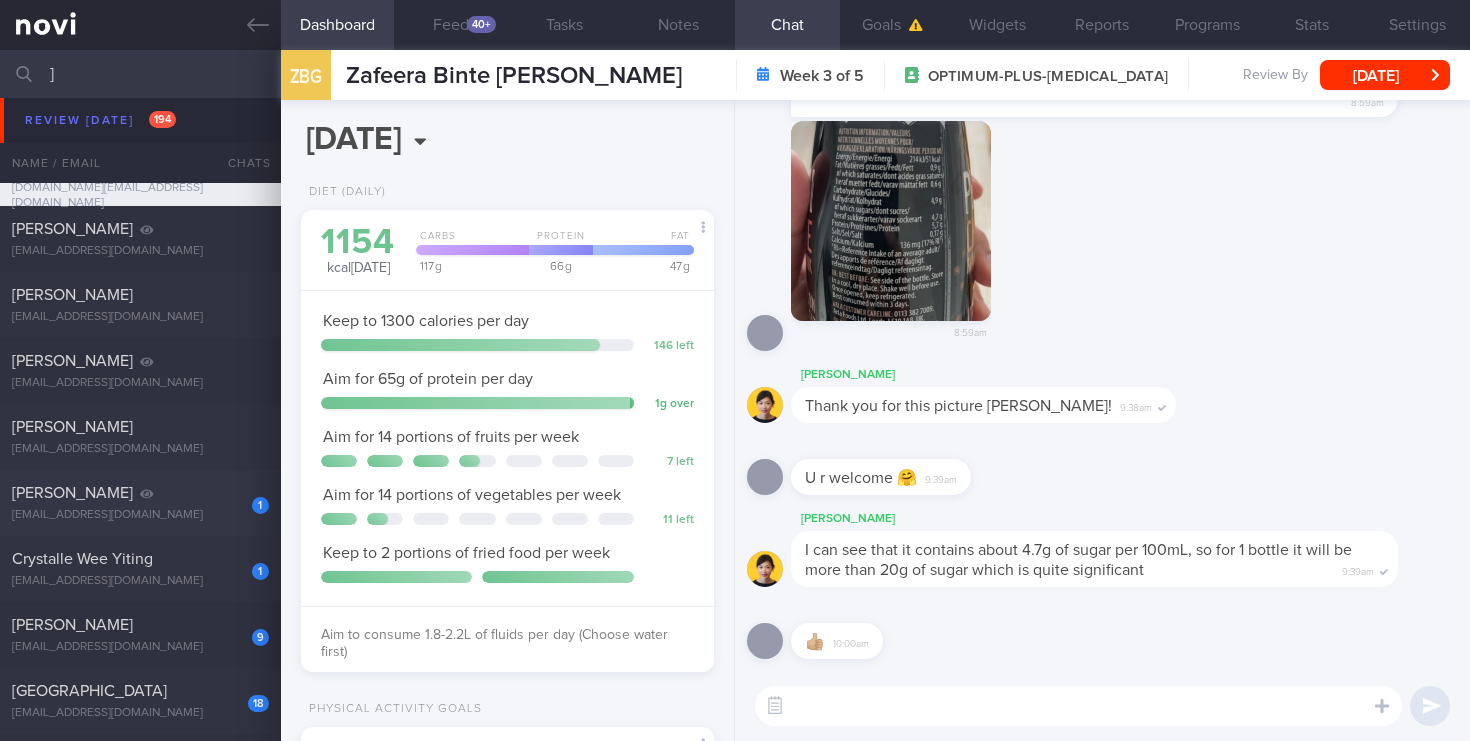 click on "[PERSON_NAME]" at bounding box center (138, 493) 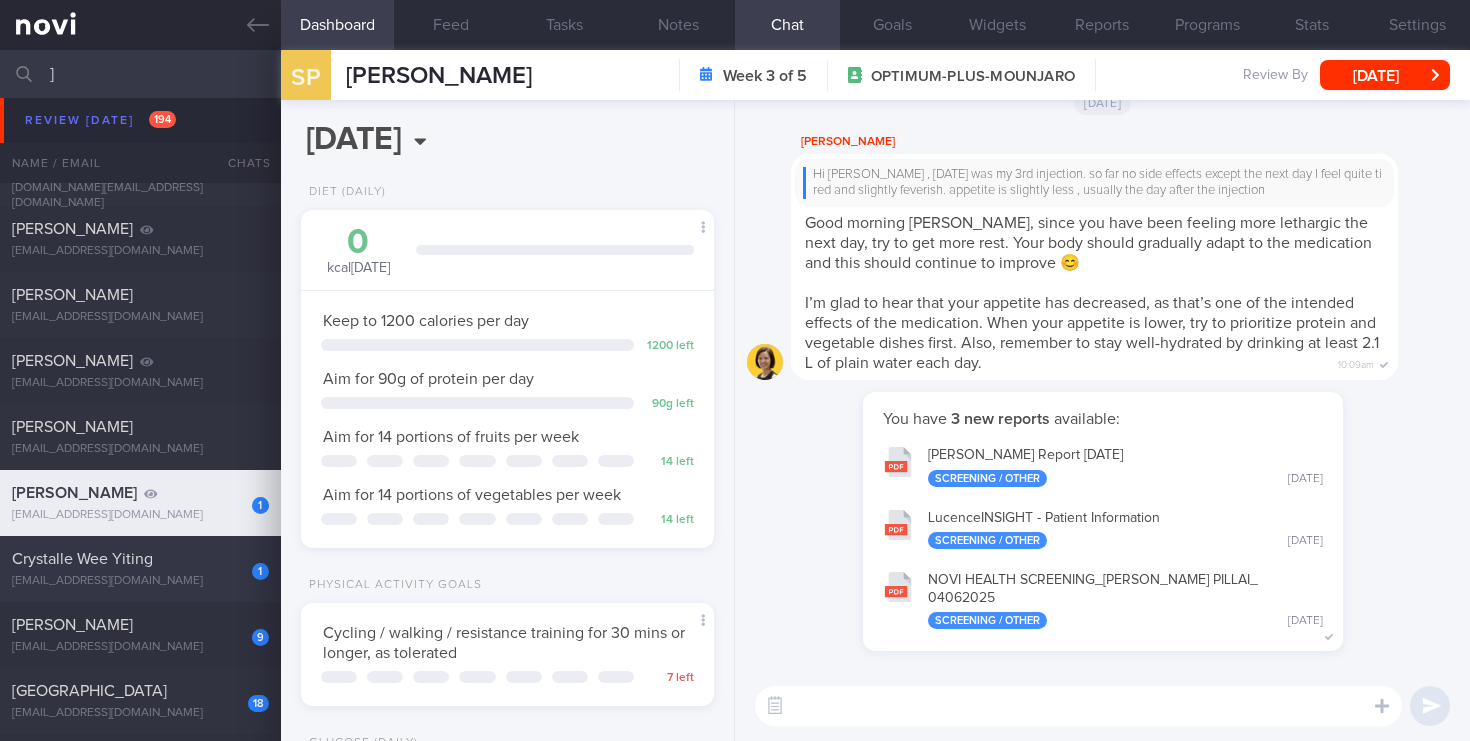 click on "1
Crystalle Wee Yiting
[EMAIL_ADDRESS][DOMAIN_NAME]" at bounding box center [140, 569] 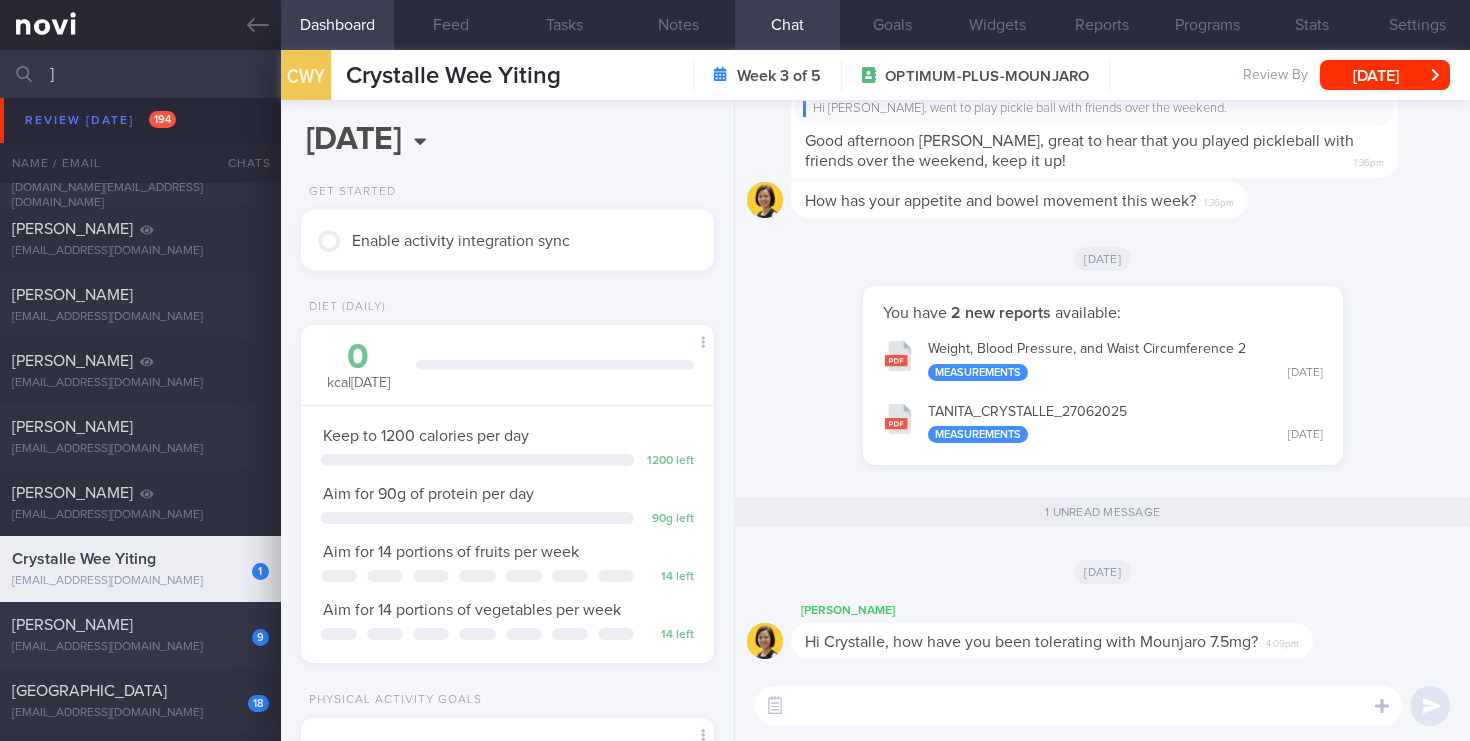 click on "9
[PERSON_NAME]
[EMAIL_ADDRESS][DOMAIN_NAME]
[DATE]
[DATE]" 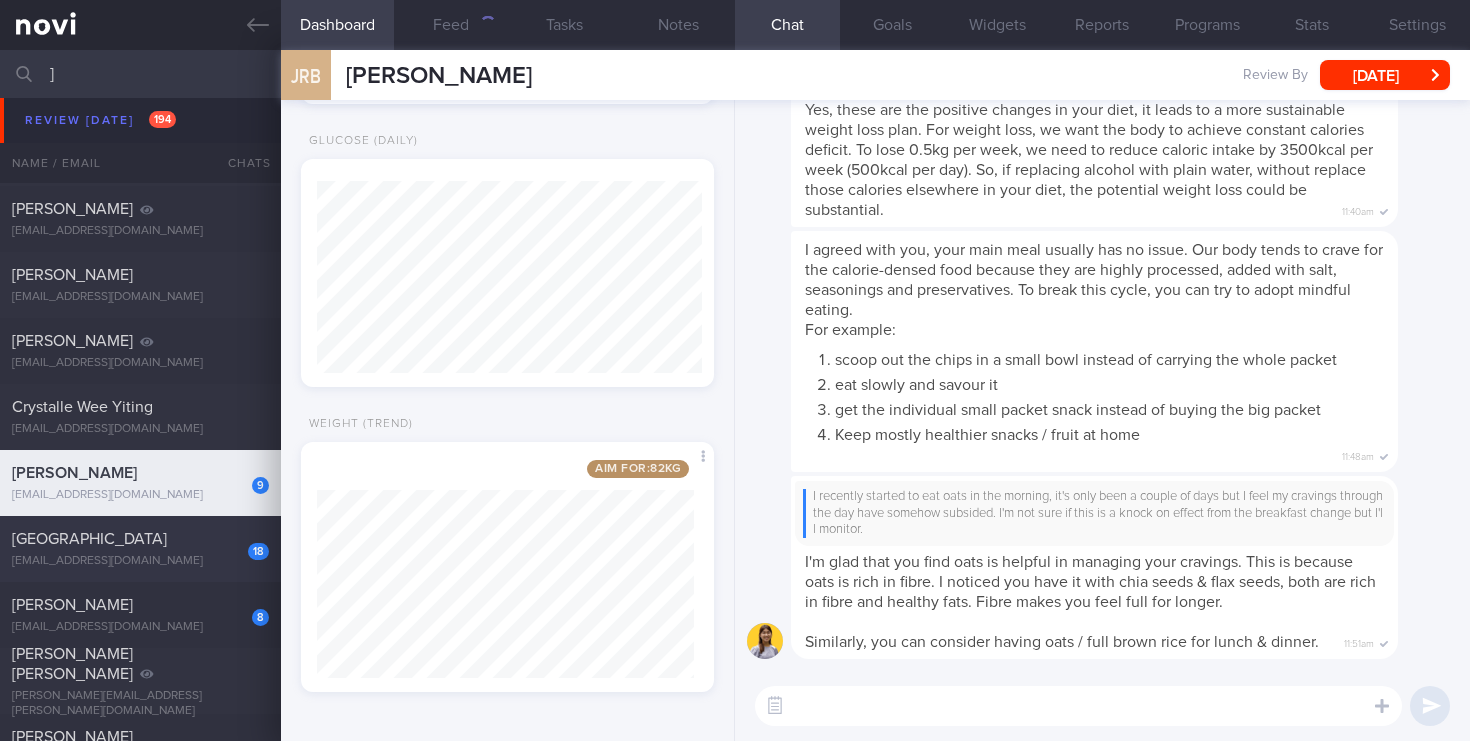 click on "18
[GEOGRAPHIC_DATA]
[EMAIL_ADDRESS][DOMAIN_NAME]
[DATE]
[DATE]" 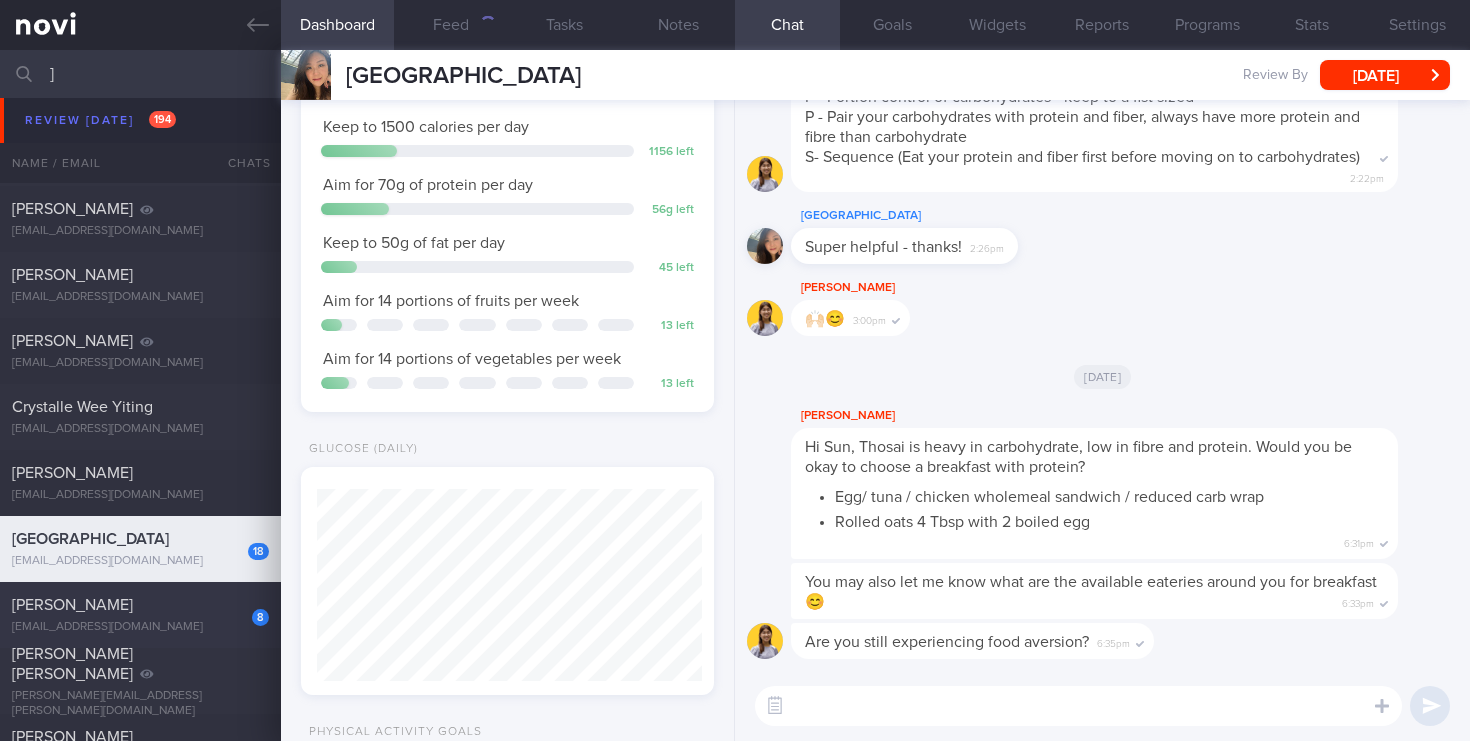 click on "[EMAIL_ADDRESS][DOMAIN_NAME]" at bounding box center (140, 627) 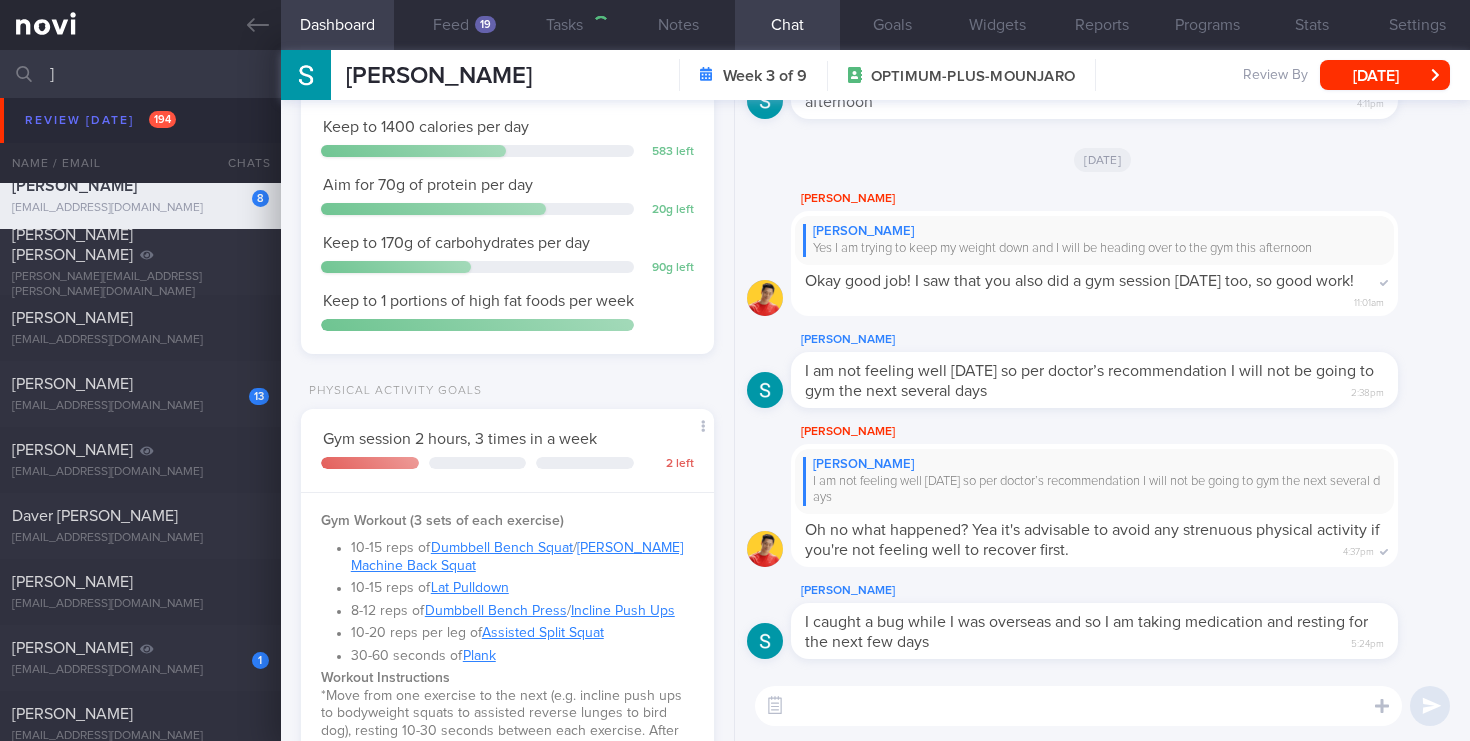 click on "[PERSON_NAME]" at bounding box center [72, 384] 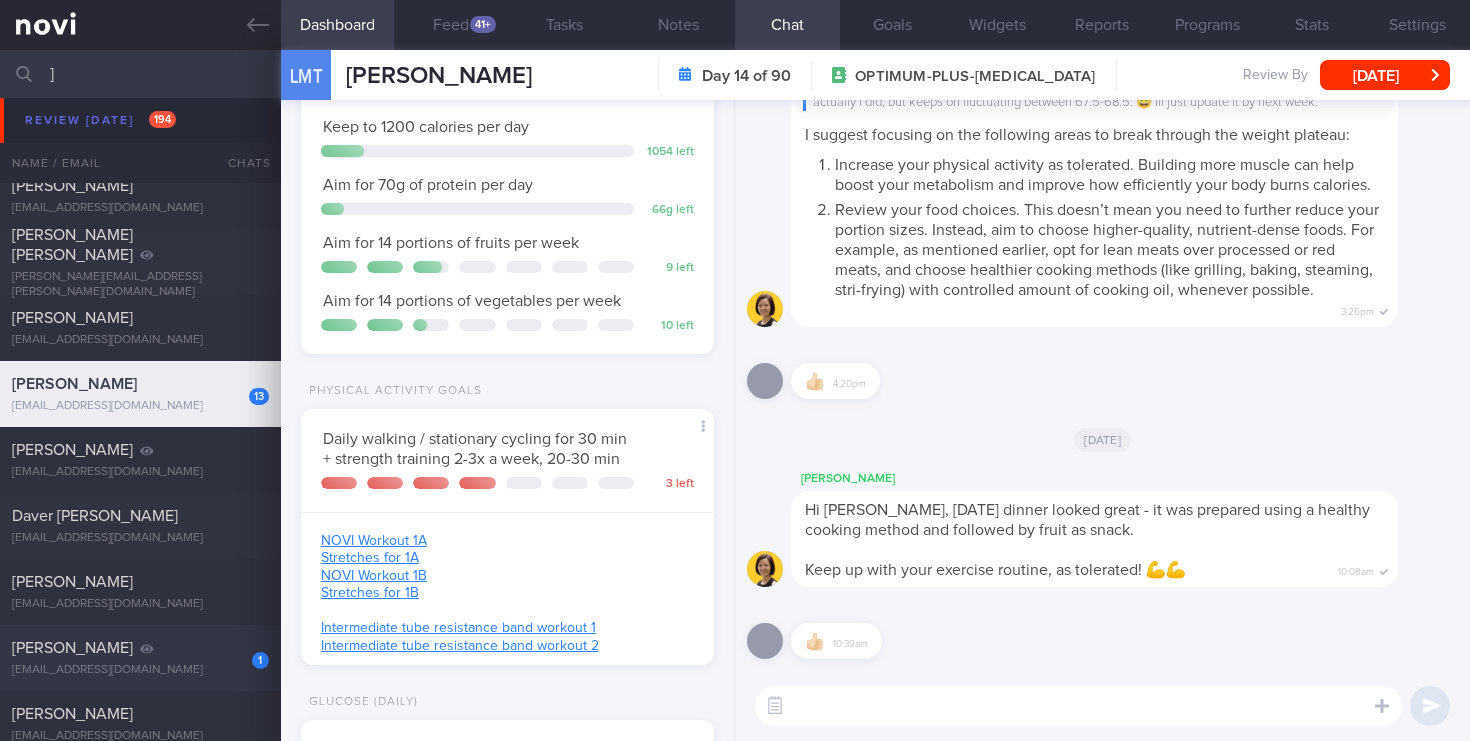 click on "[PERSON_NAME]" at bounding box center (138, 648) 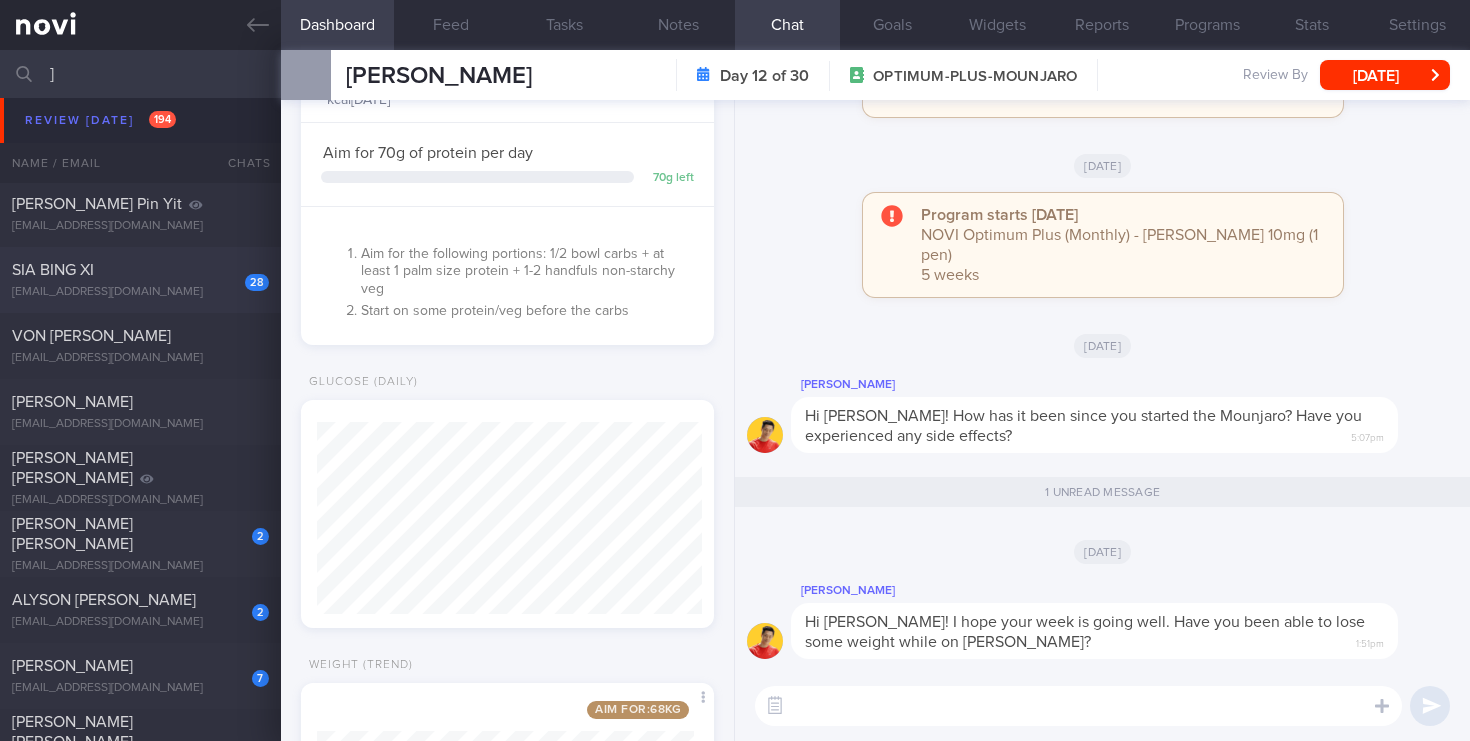 click on "28
SIA BING XI
[EMAIL_ADDRESS][DOMAIN_NAME]
[DATE]
–
OPTIMUM-GLUCOSE" 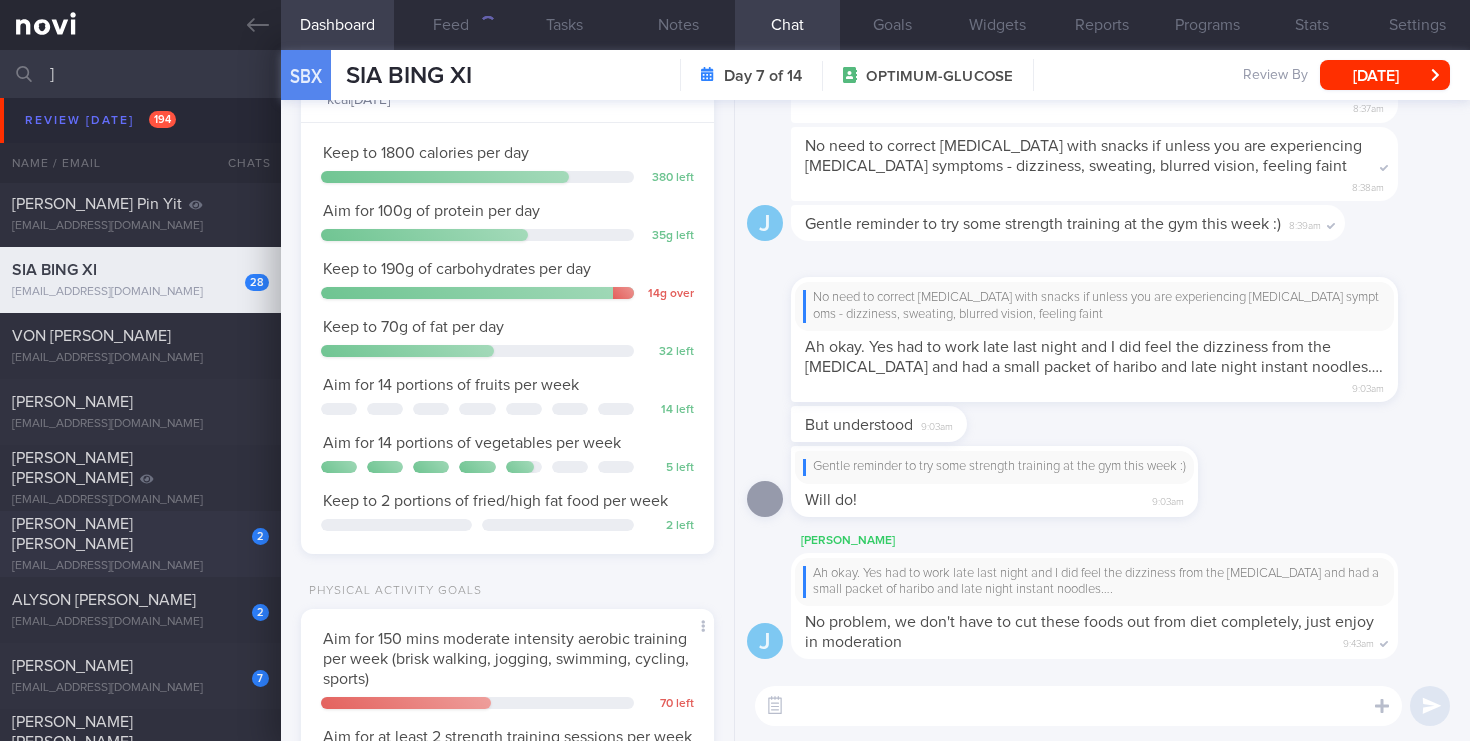 click on "[PERSON_NAME] [PERSON_NAME]" at bounding box center [138, 534] 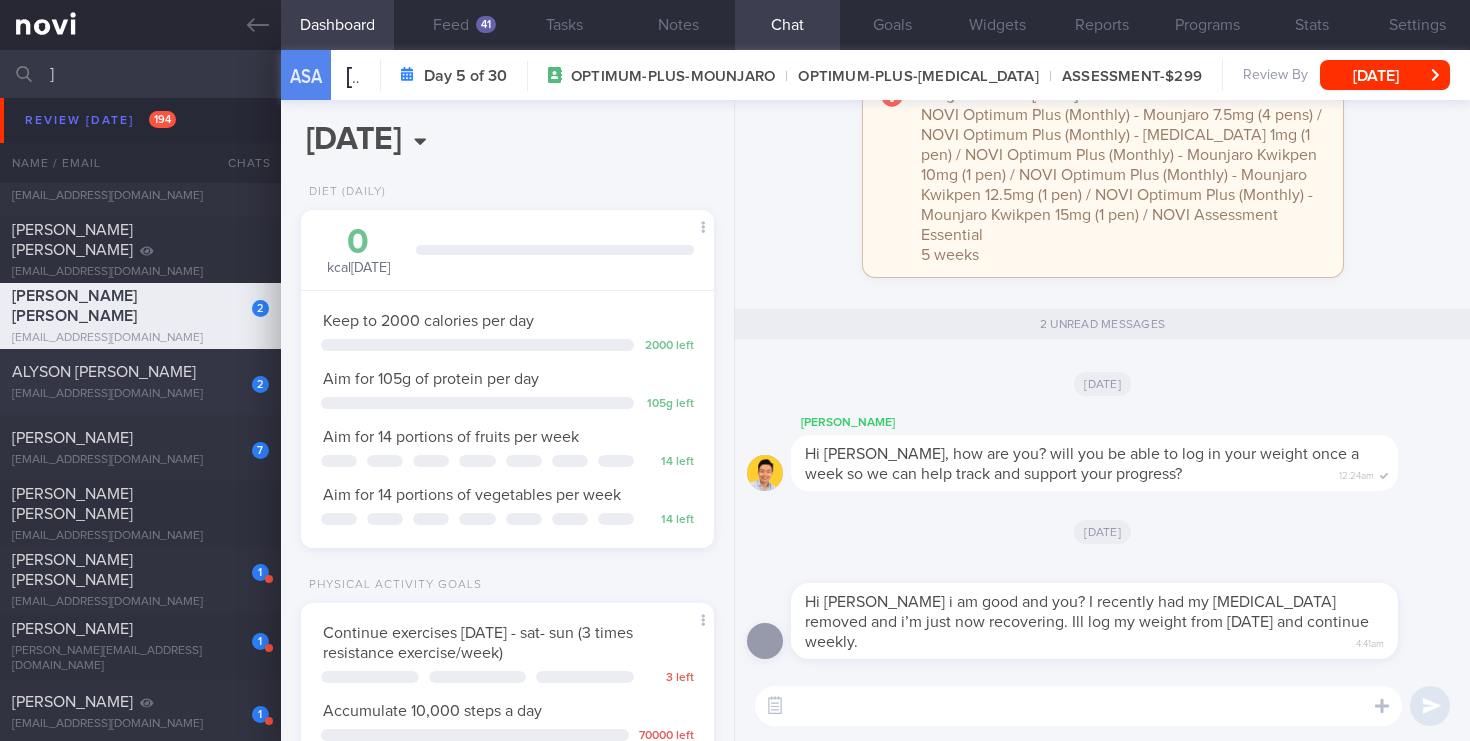 click on "[EMAIL_ADDRESS][DOMAIN_NAME]" at bounding box center [140, 394] 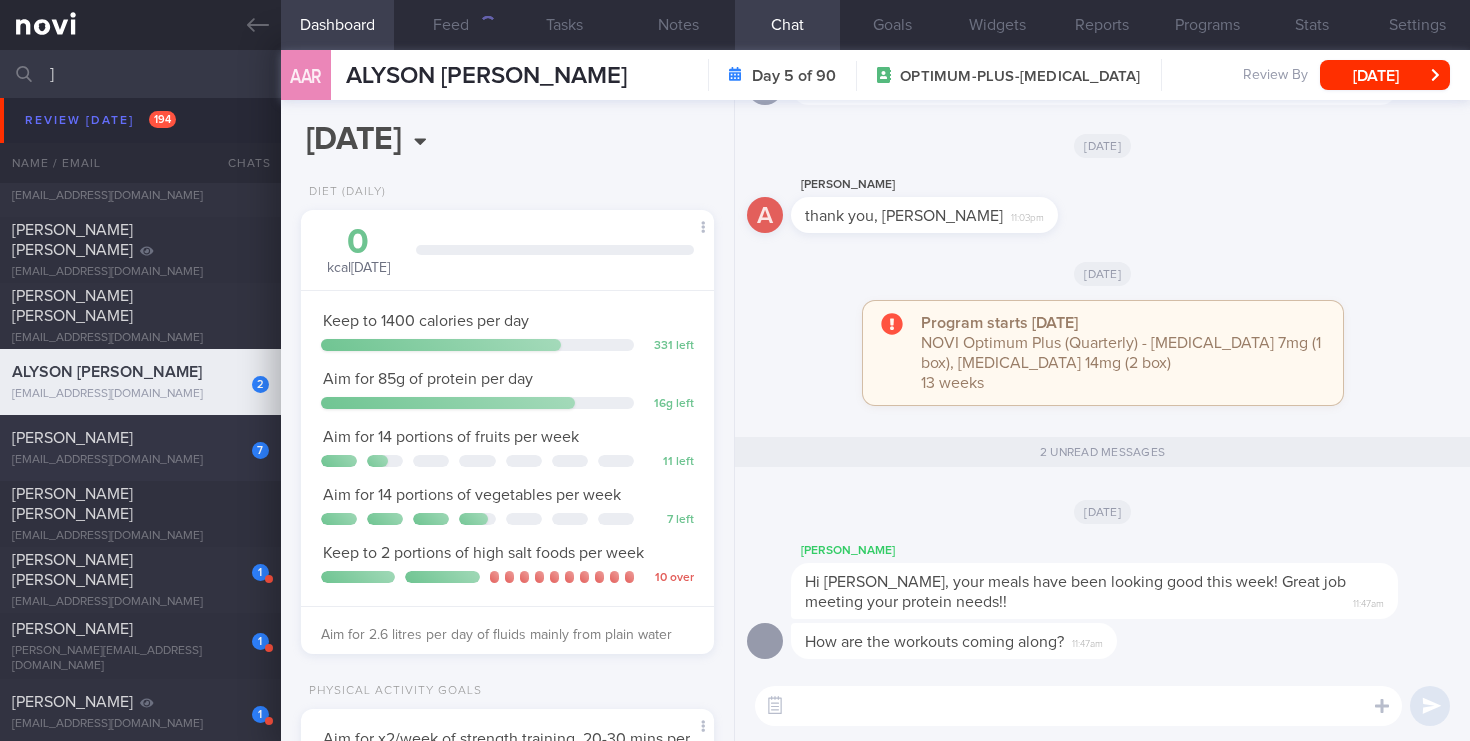 click on "7
[PERSON_NAME]
[EMAIL_ADDRESS][DOMAIN_NAME]
[DATE]
[DATE]
OPTIMUM-PLUS-[MEDICAL_DATA]" 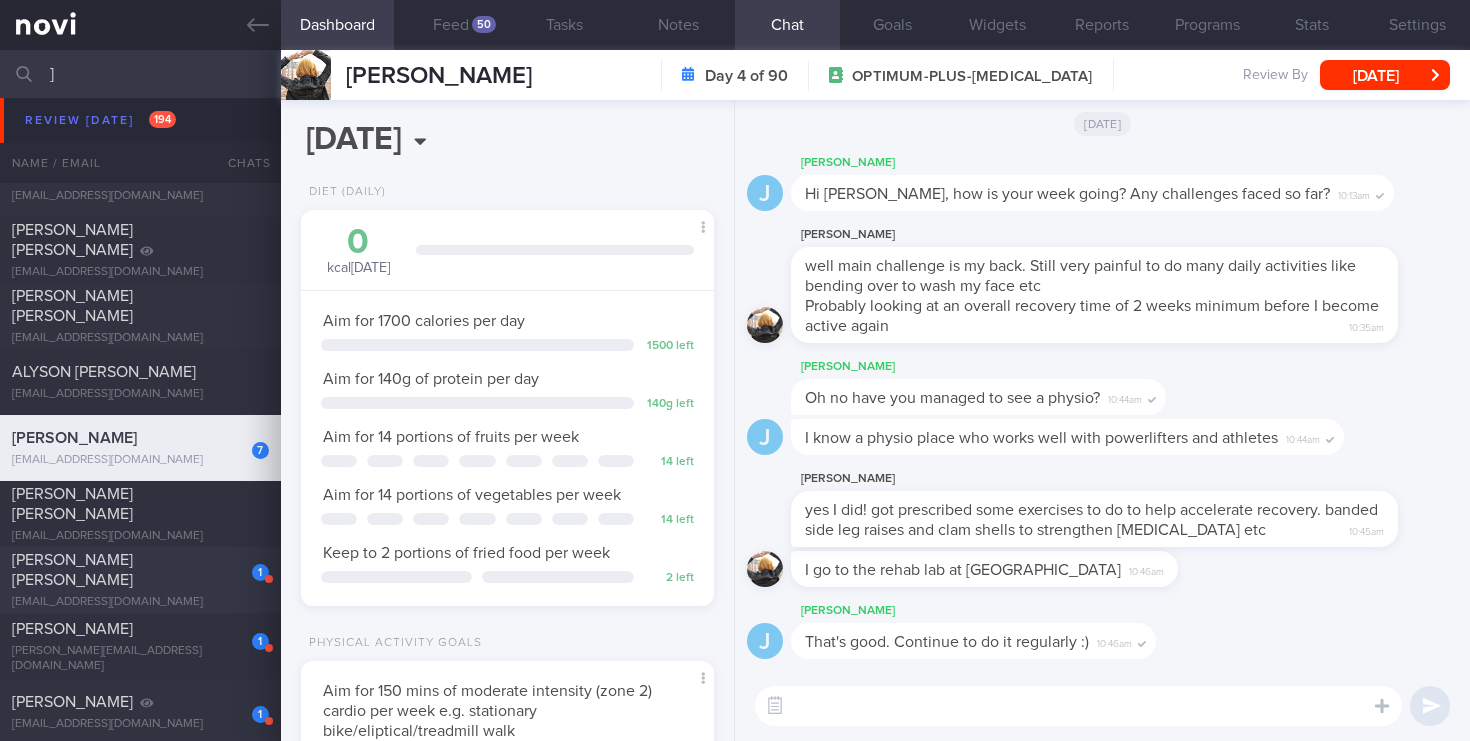 click on "[PERSON_NAME] [PERSON_NAME]" at bounding box center [138, 570] 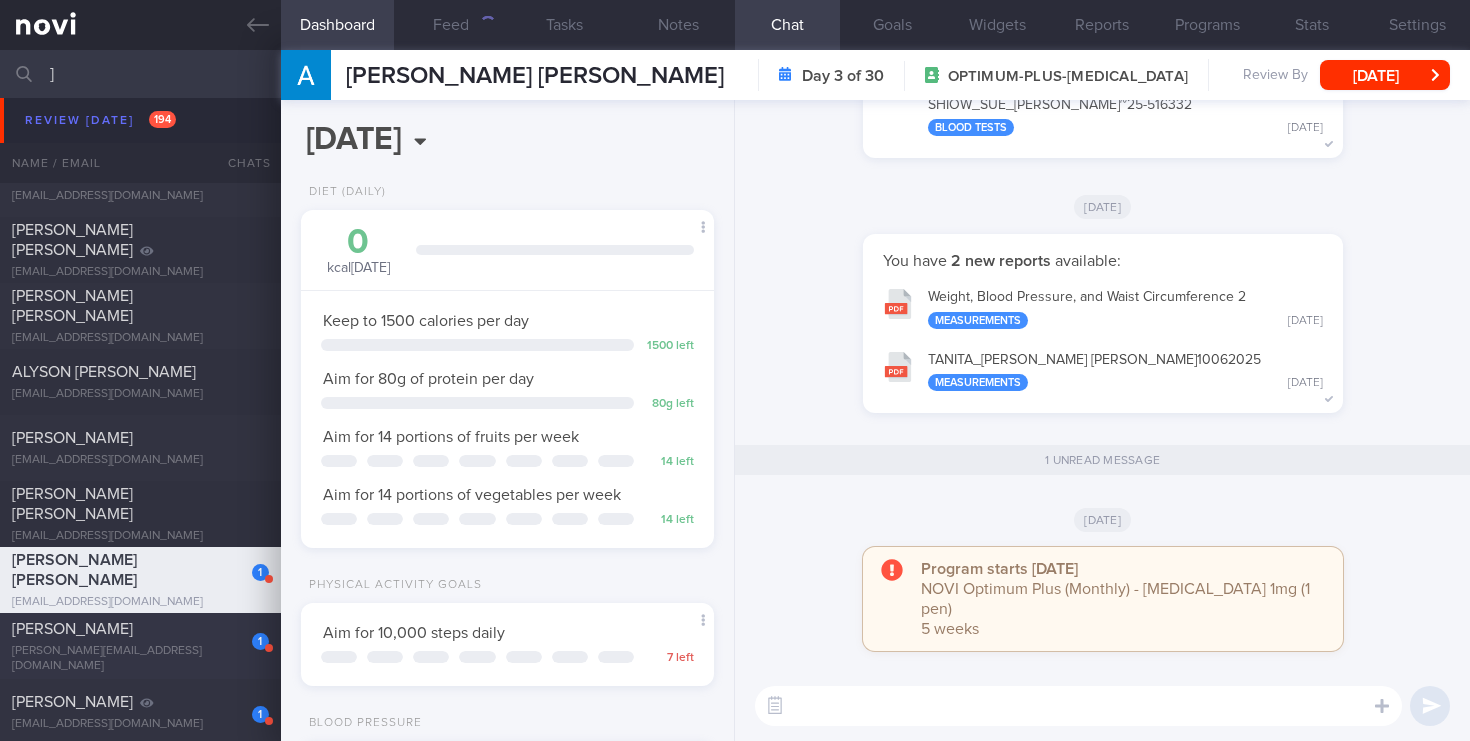 click on "1" at bounding box center (247, 634) 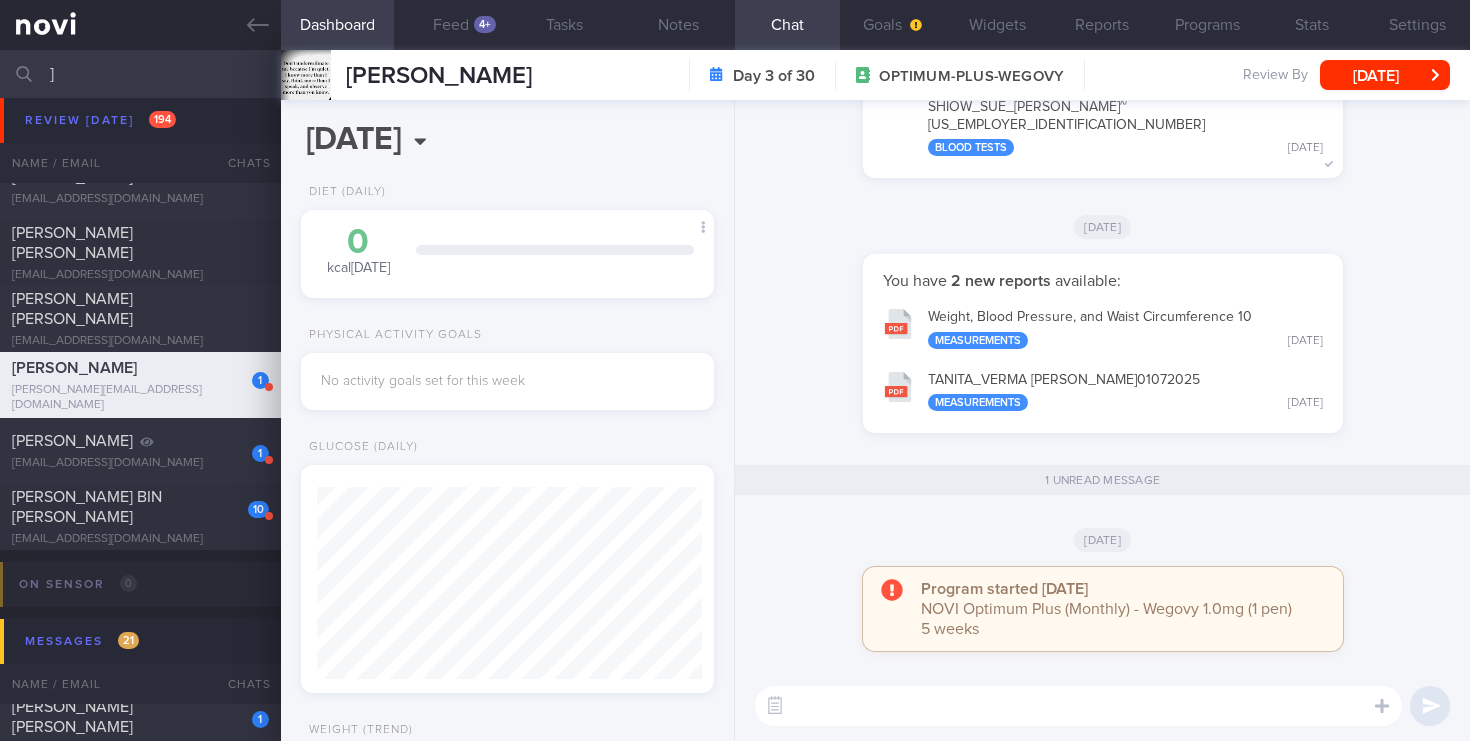click on "1
[PERSON_NAME]
[EMAIL_ADDRESS][DOMAIN_NAME]" at bounding box center [140, 451] 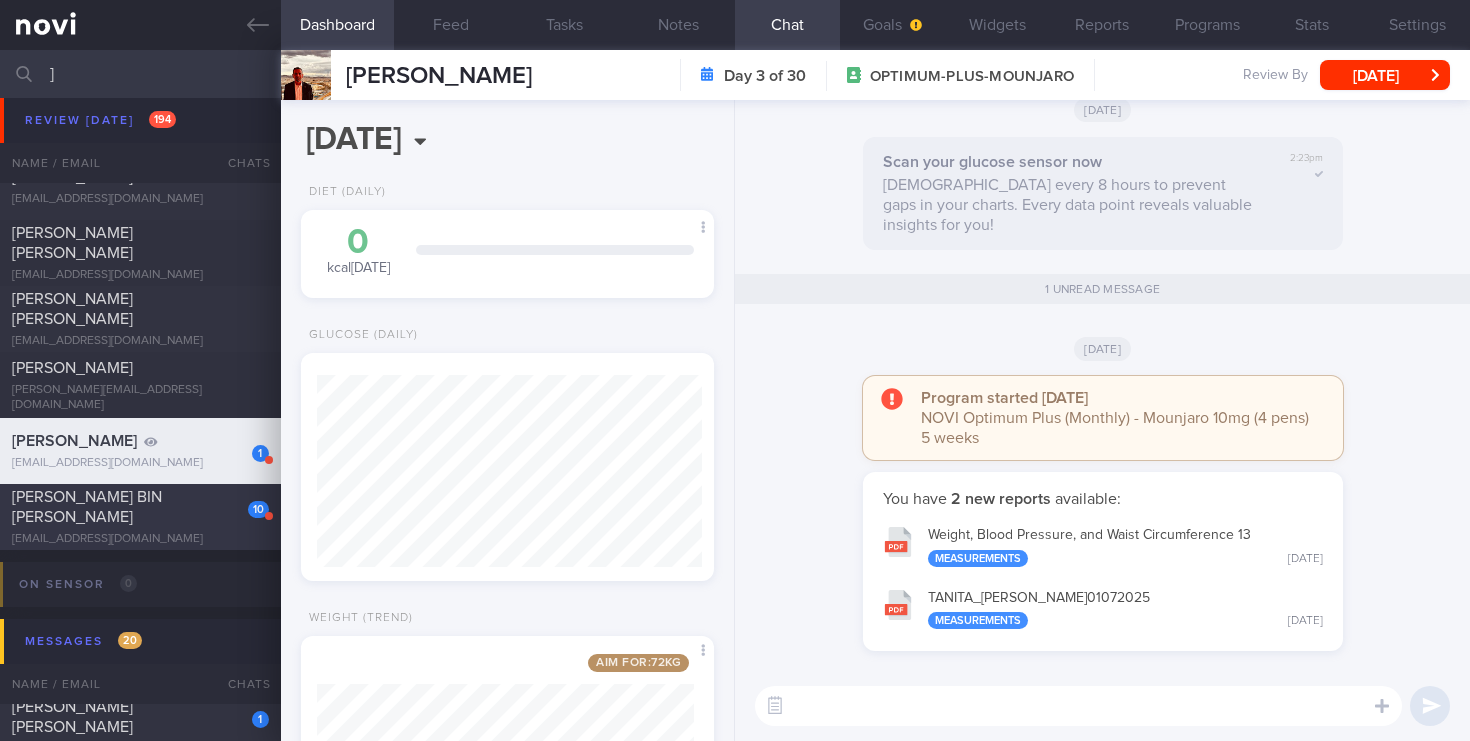 click on "[PERSON_NAME] BIN [PERSON_NAME]" at bounding box center [138, 507] 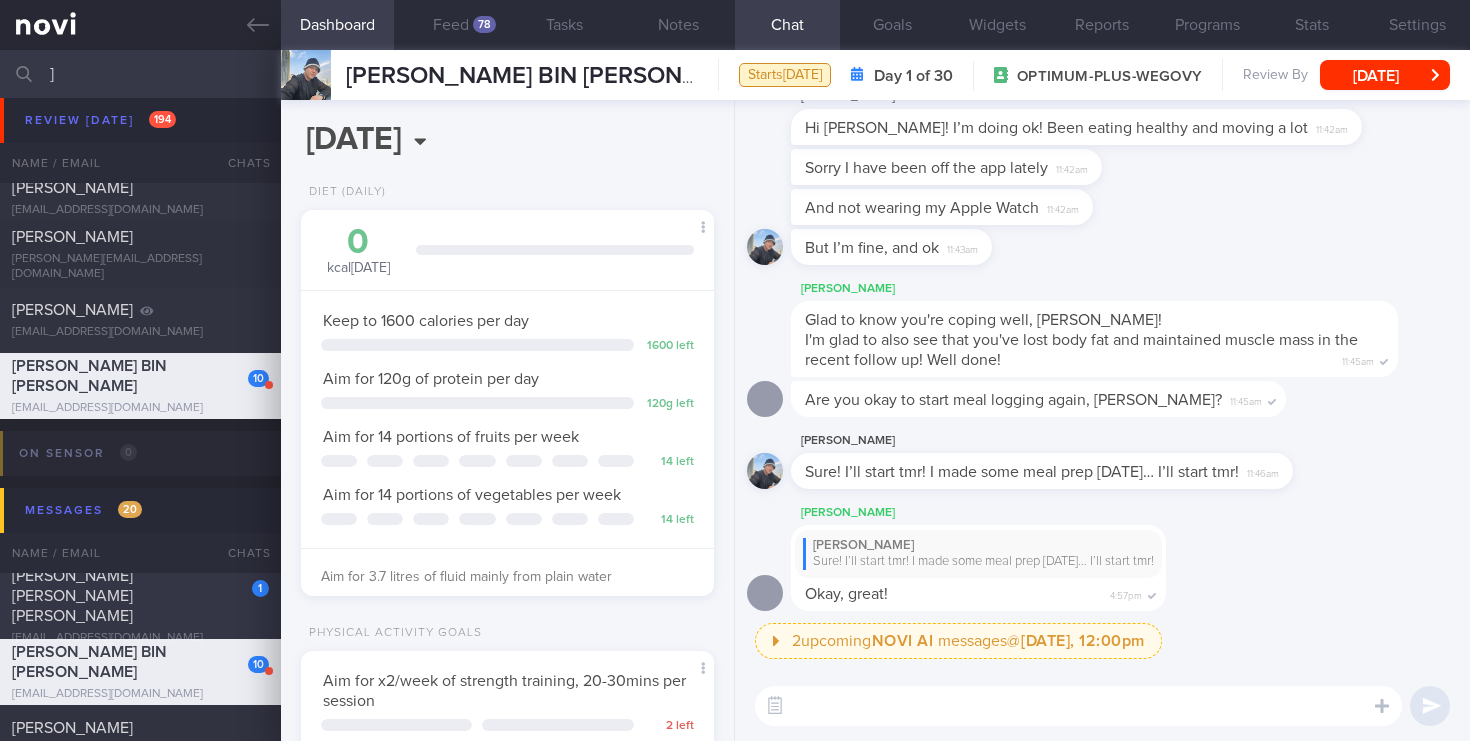 click on "[PERSON_NAME] [PERSON_NAME] [PERSON_NAME]" at bounding box center [72, 596] 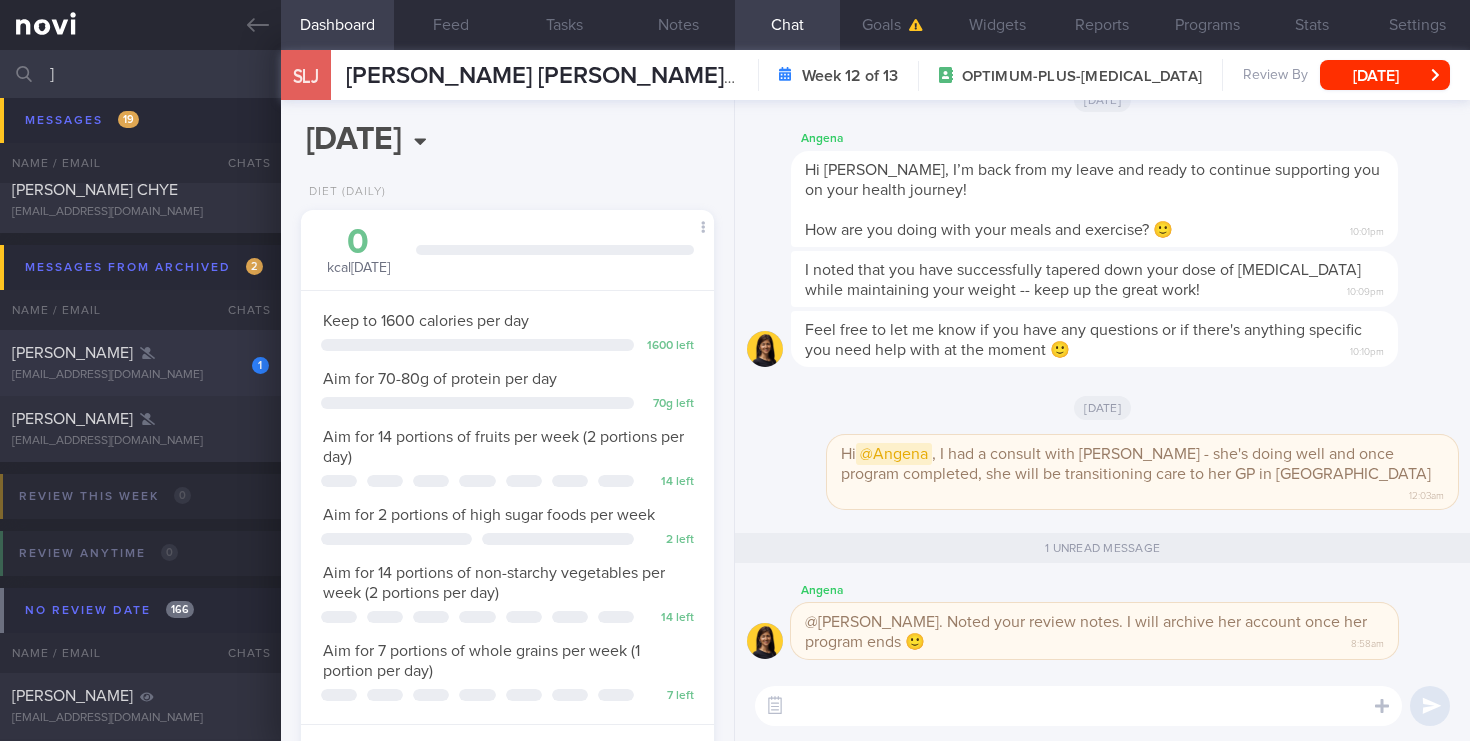 click on "[EMAIL_ADDRESS][DOMAIN_NAME]" at bounding box center [140, 375] 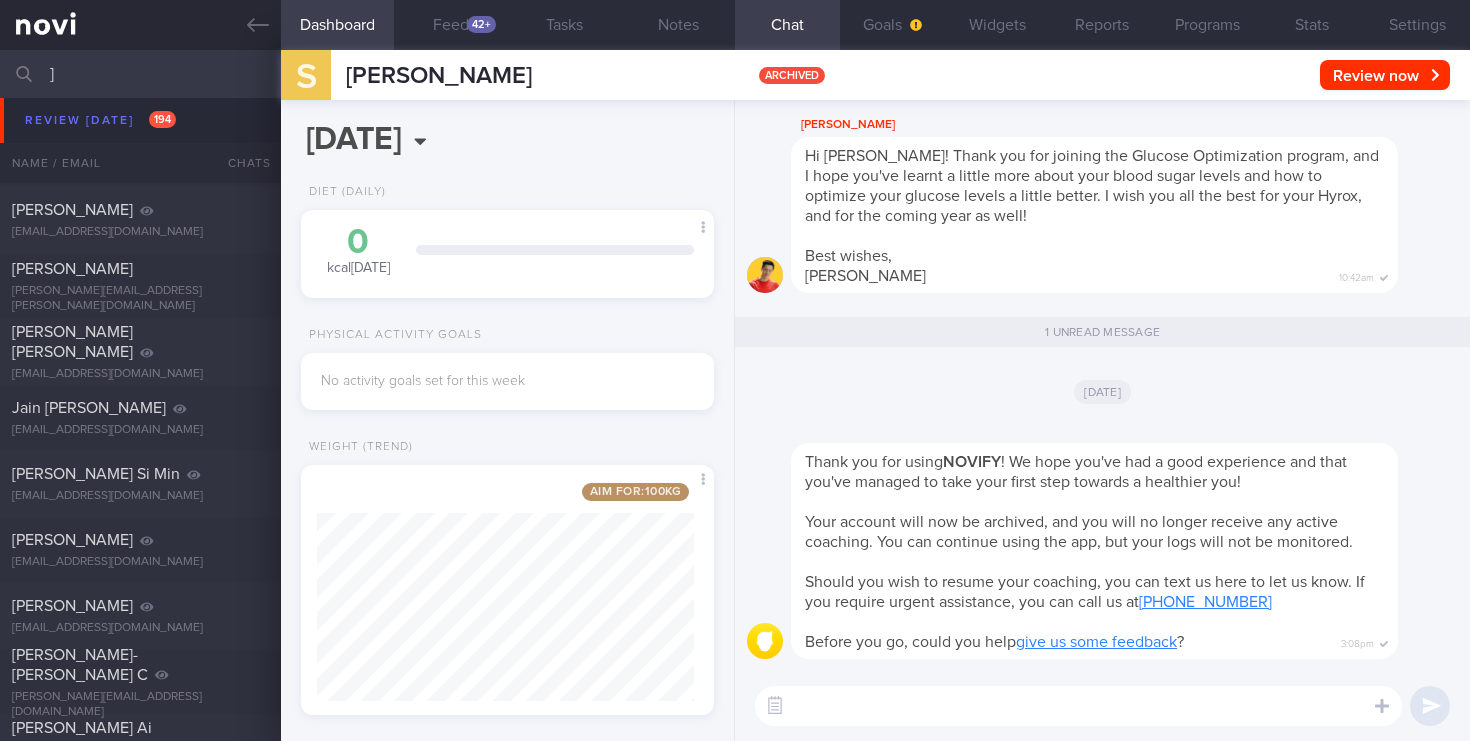 click on "]" at bounding box center [735, 74] 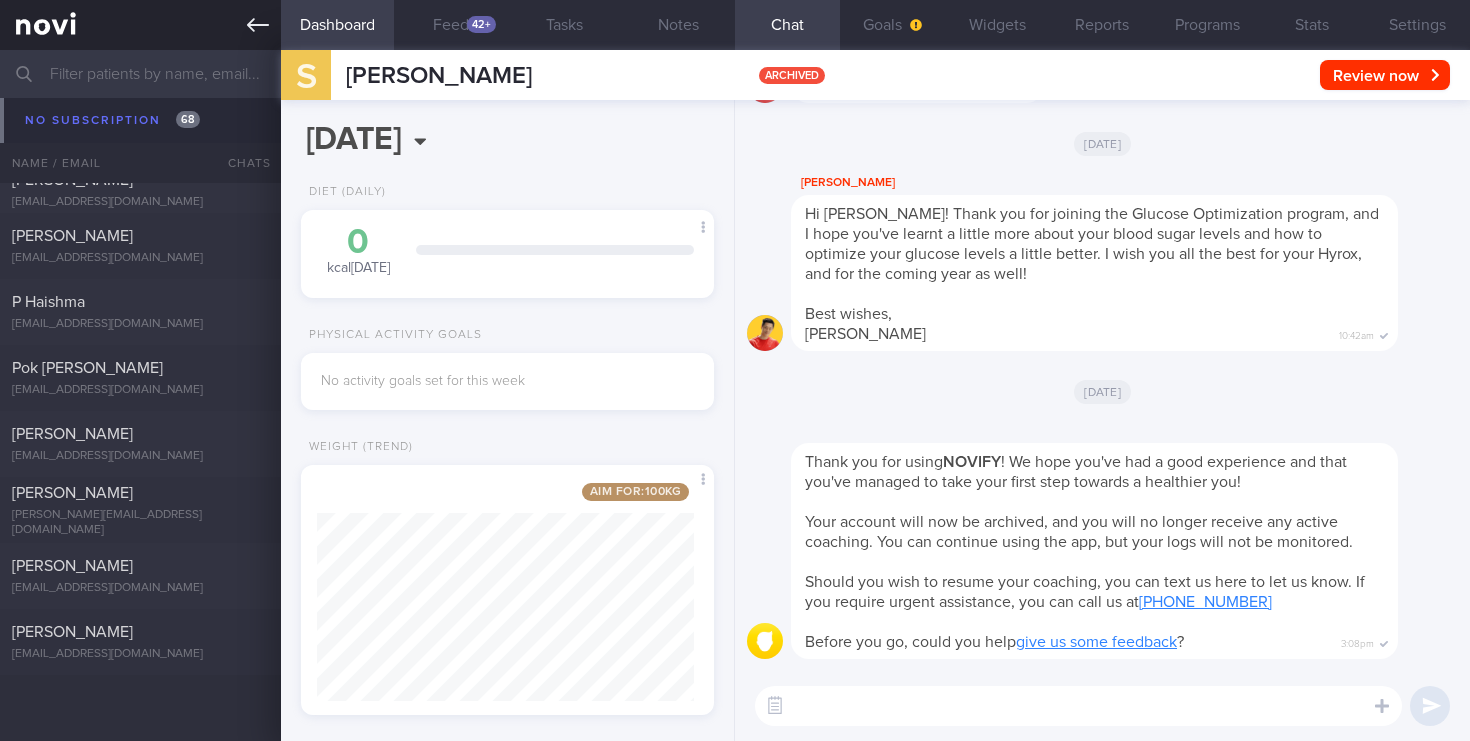 type 